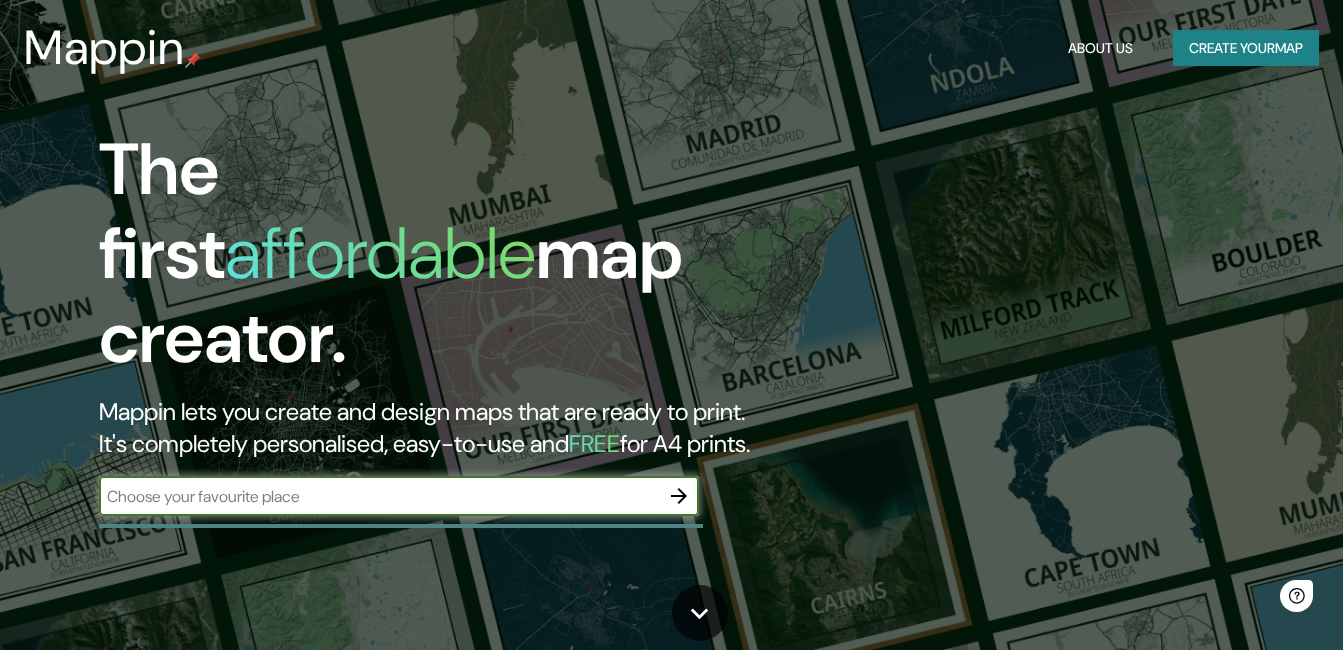 scroll, scrollTop: 0, scrollLeft: 0, axis: both 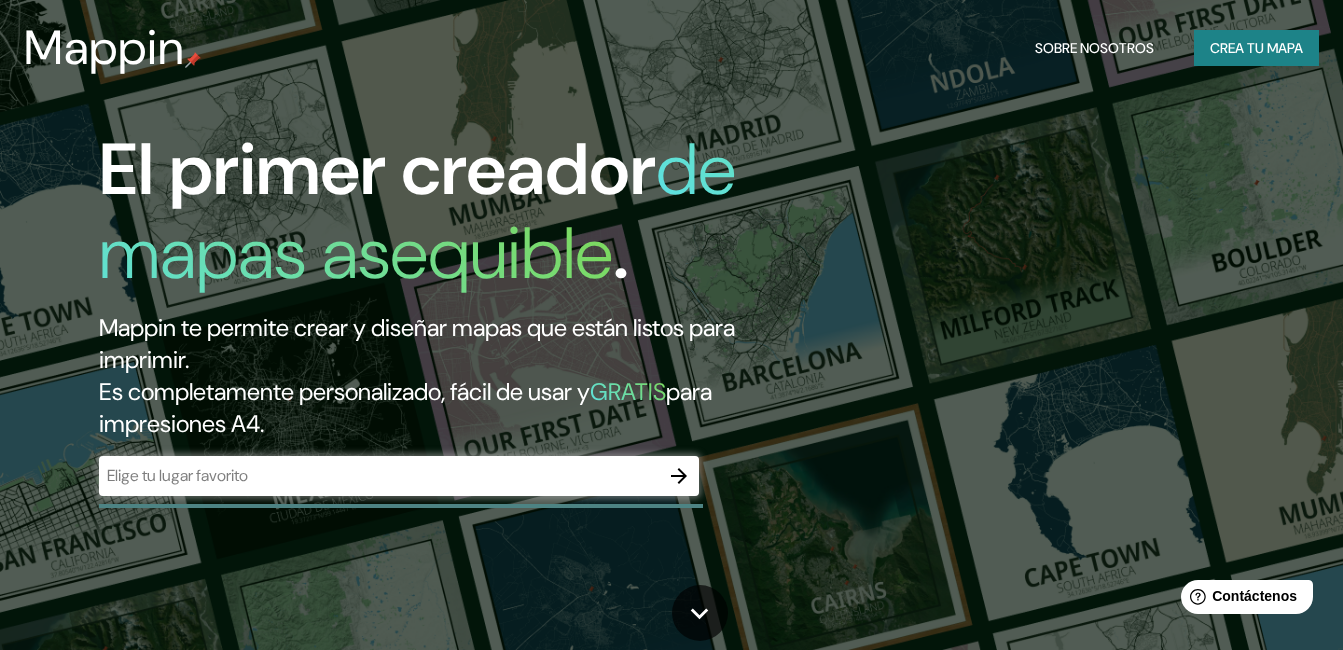 click on "​" at bounding box center [399, 476] 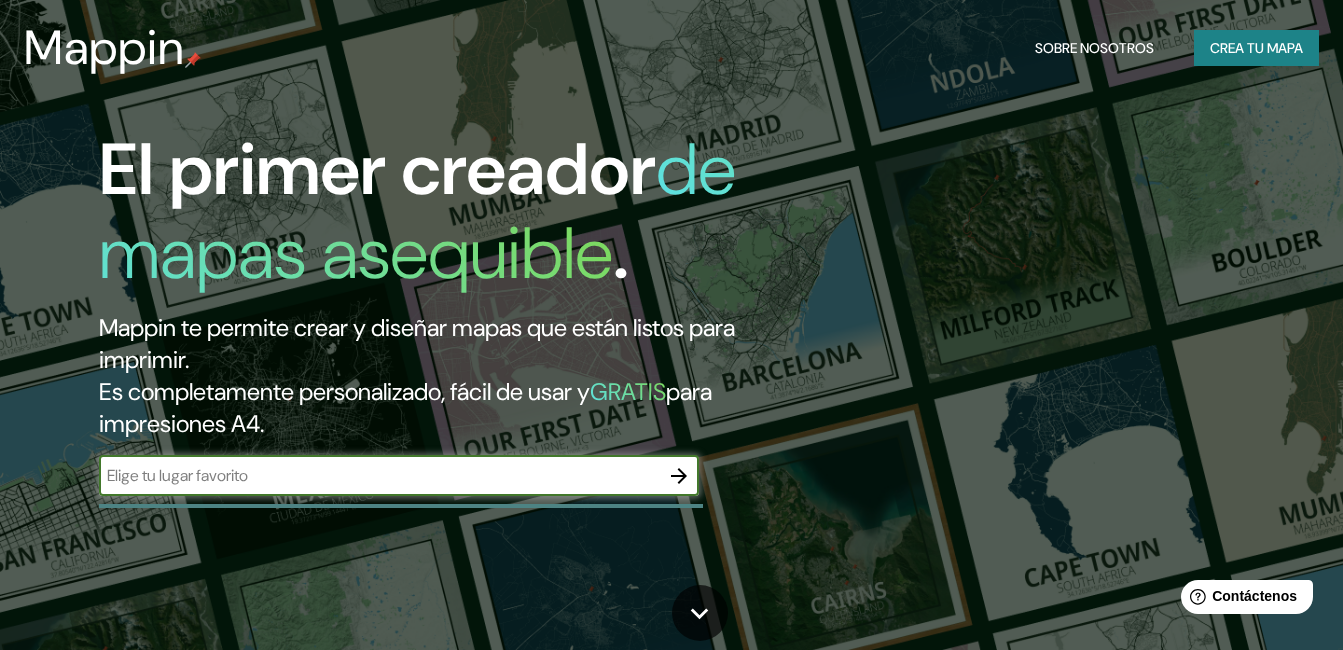 paste on "Calz. [STREET_ADDRESS]." 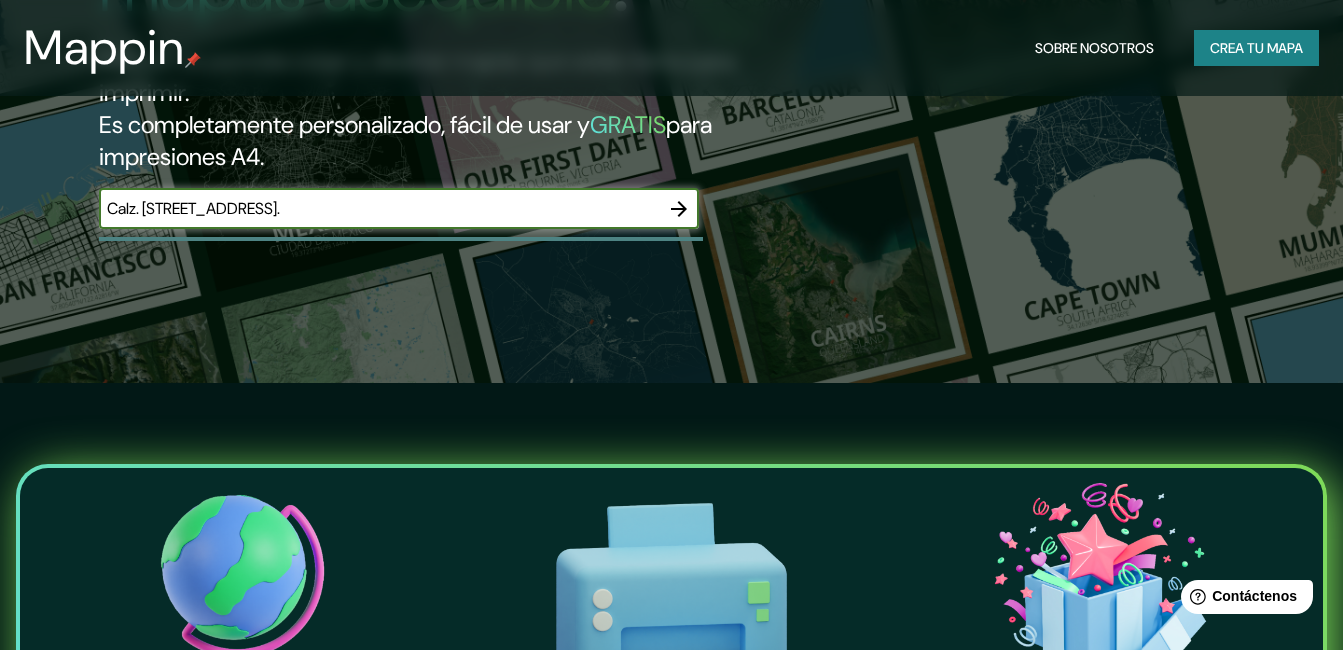 scroll, scrollTop: 0, scrollLeft: 0, axis: both 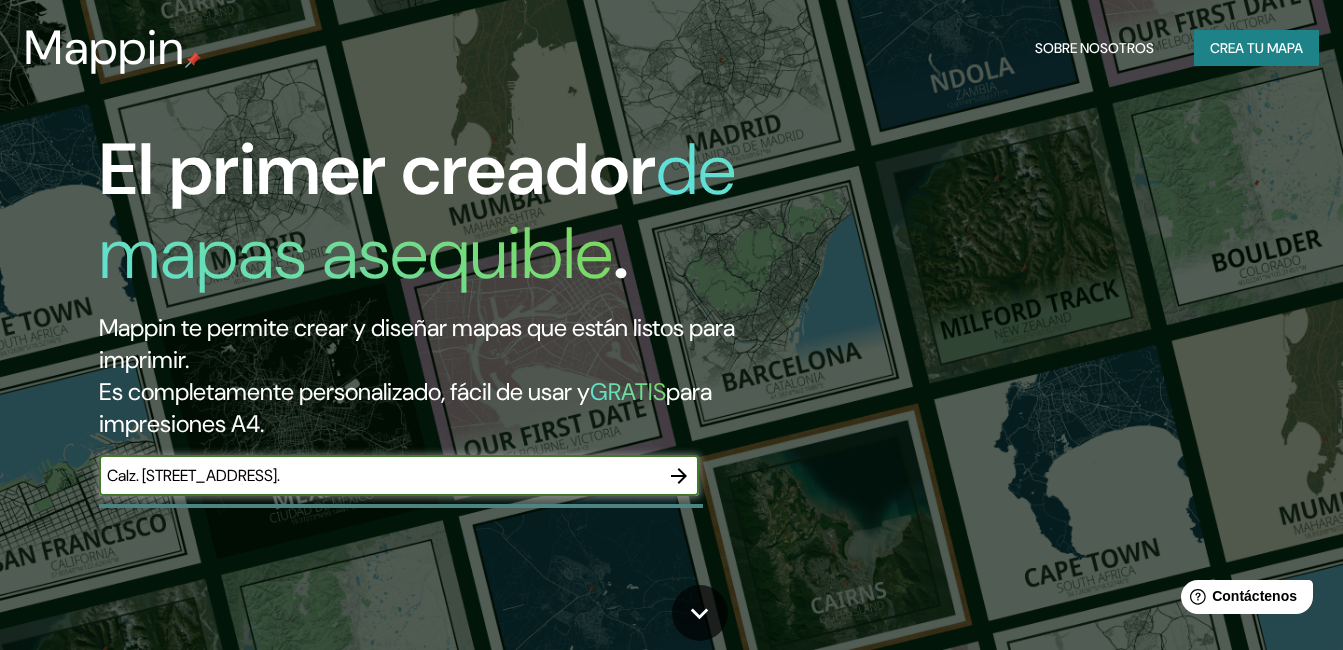 drag, startPoint x: 515, startPoint y: 476, endPoint x: 68, endPoint y: 488, distance: 447.16104 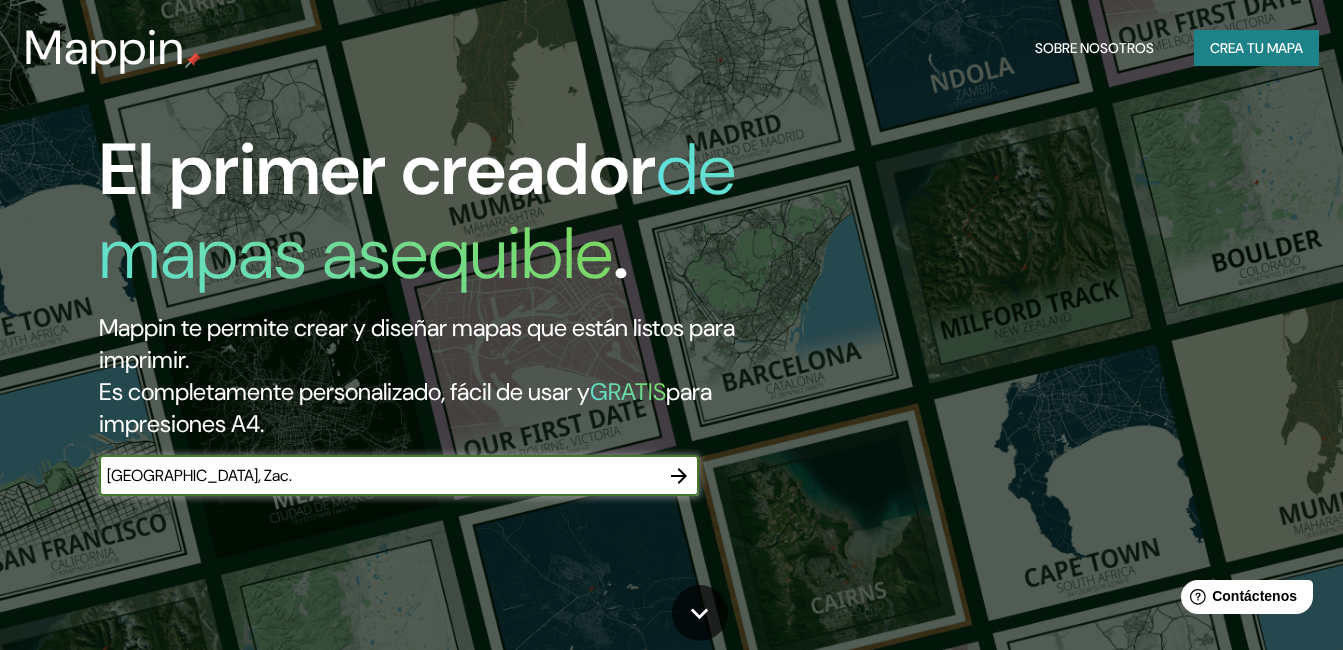 click on "[GEOGRAPHIC_DATA], Zac." at bounding box center (379, 475) 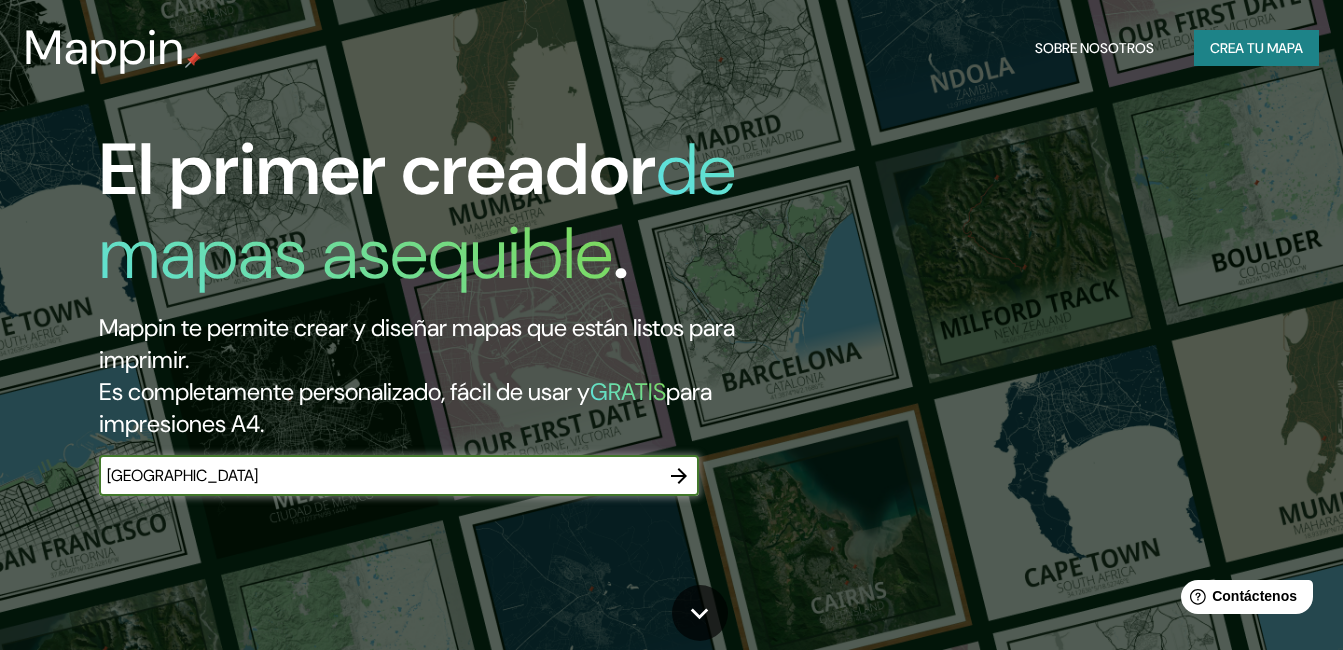 type on "[GEOGRAPHIC_DATA]" 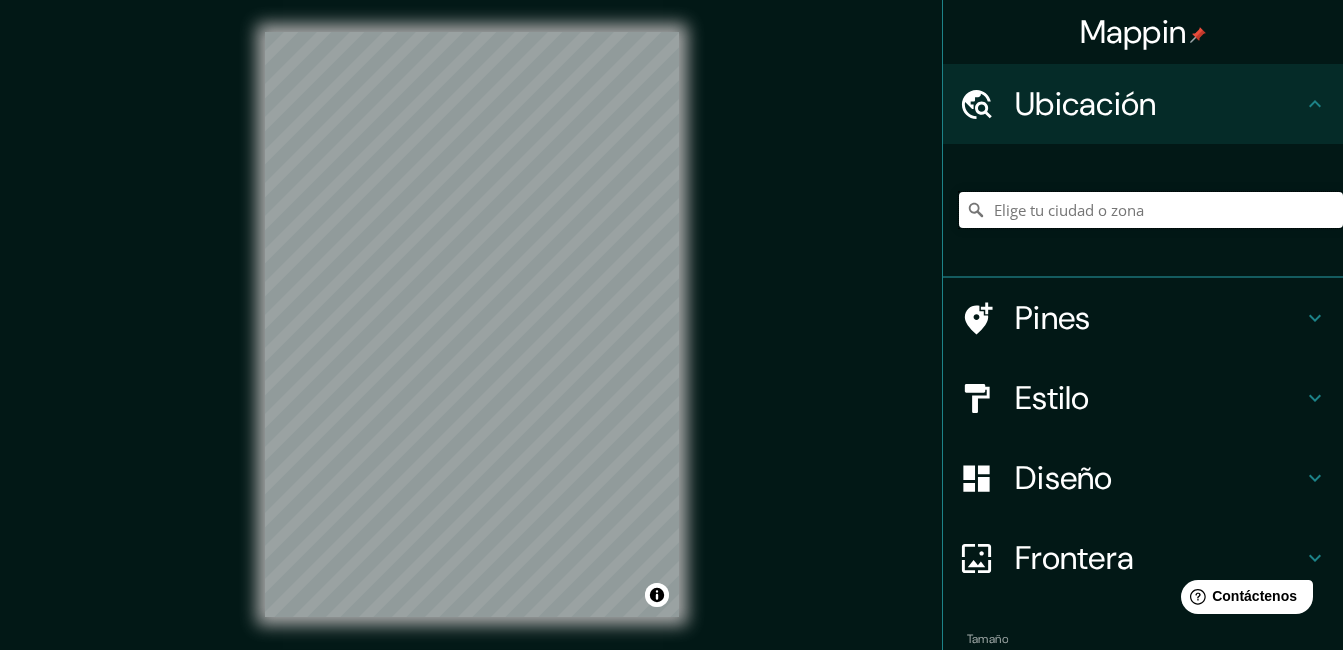 click at bounding box center (1151, 210) 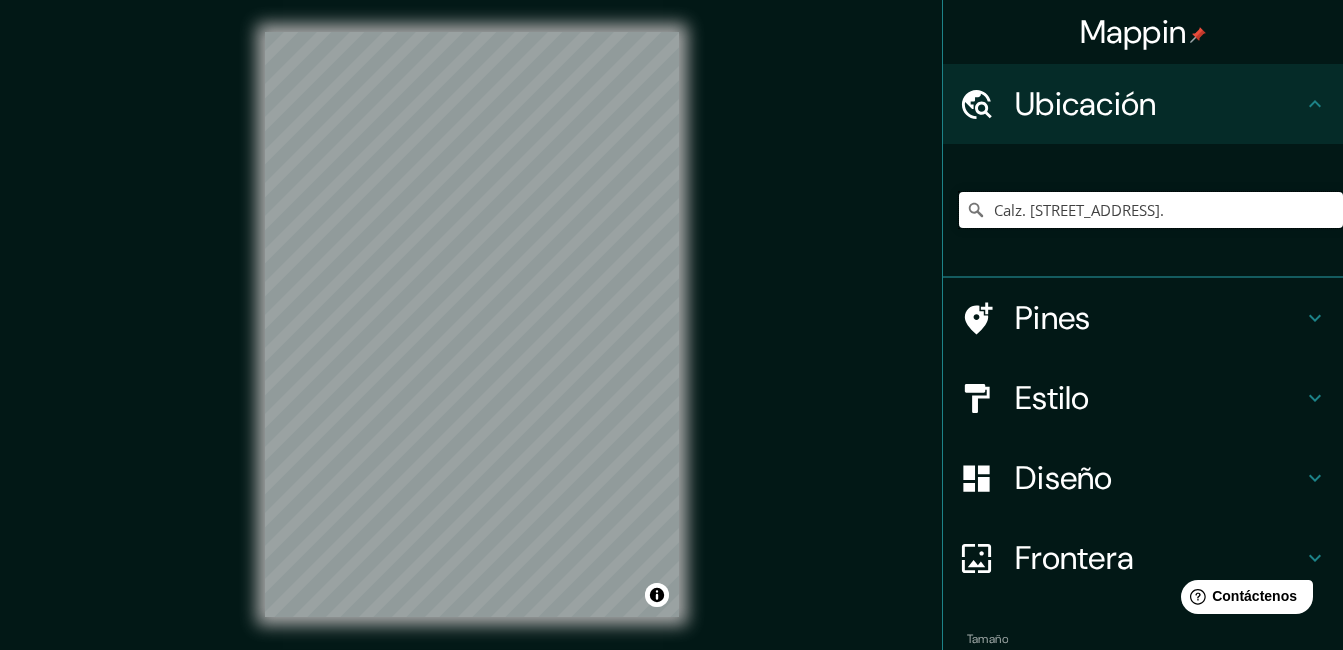 scroll, scrollTop: 0, scrollLeft: 182, axis: horizontal 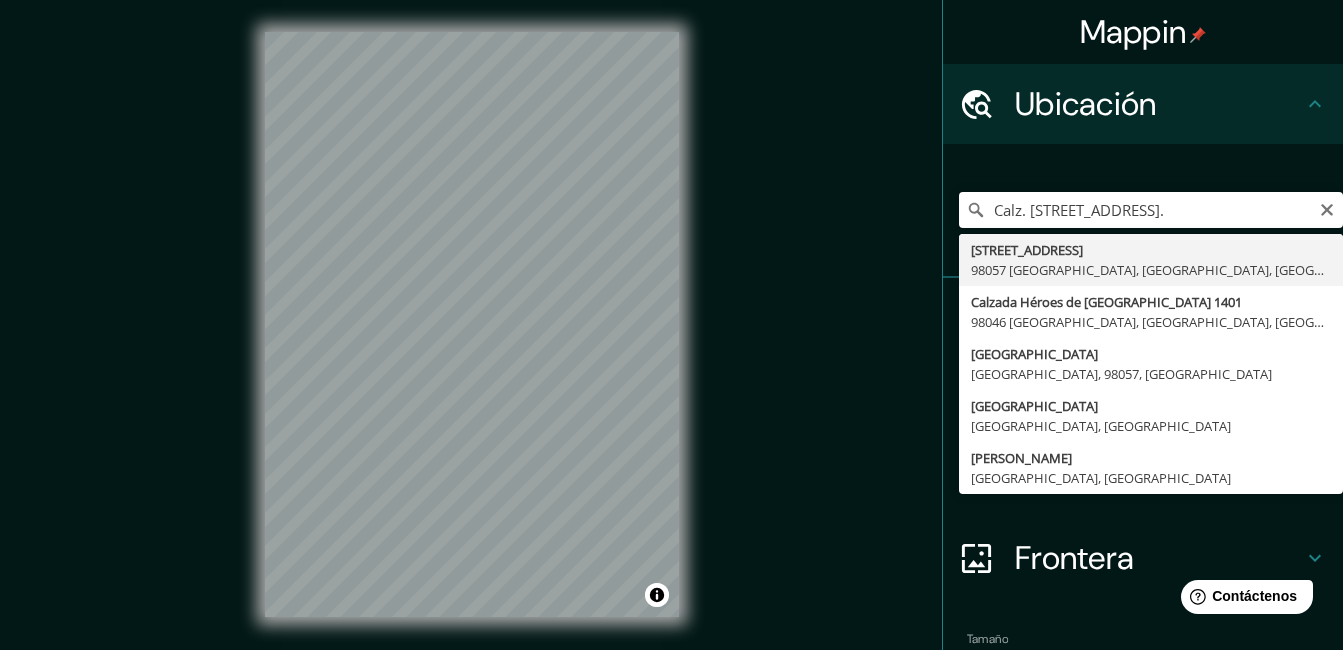 type on "[STREET_ADDRESS]" 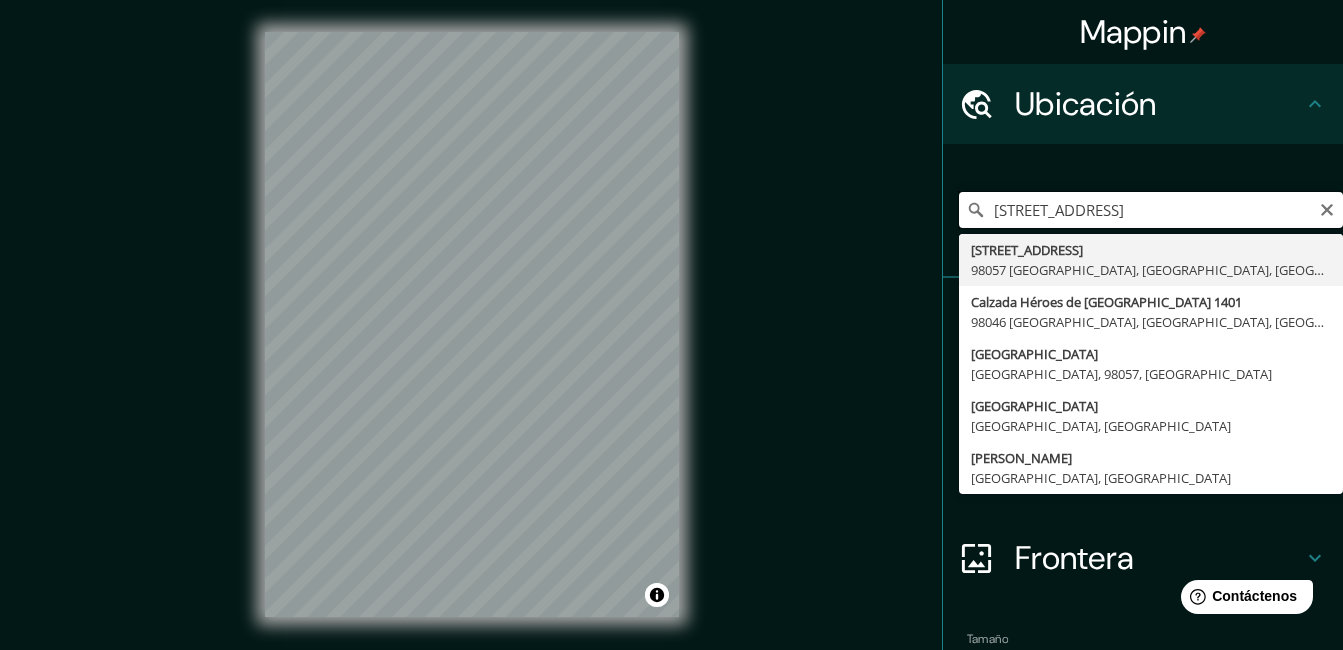 scroll, scrollTop: 0, scrollLeft: 0, axis: both 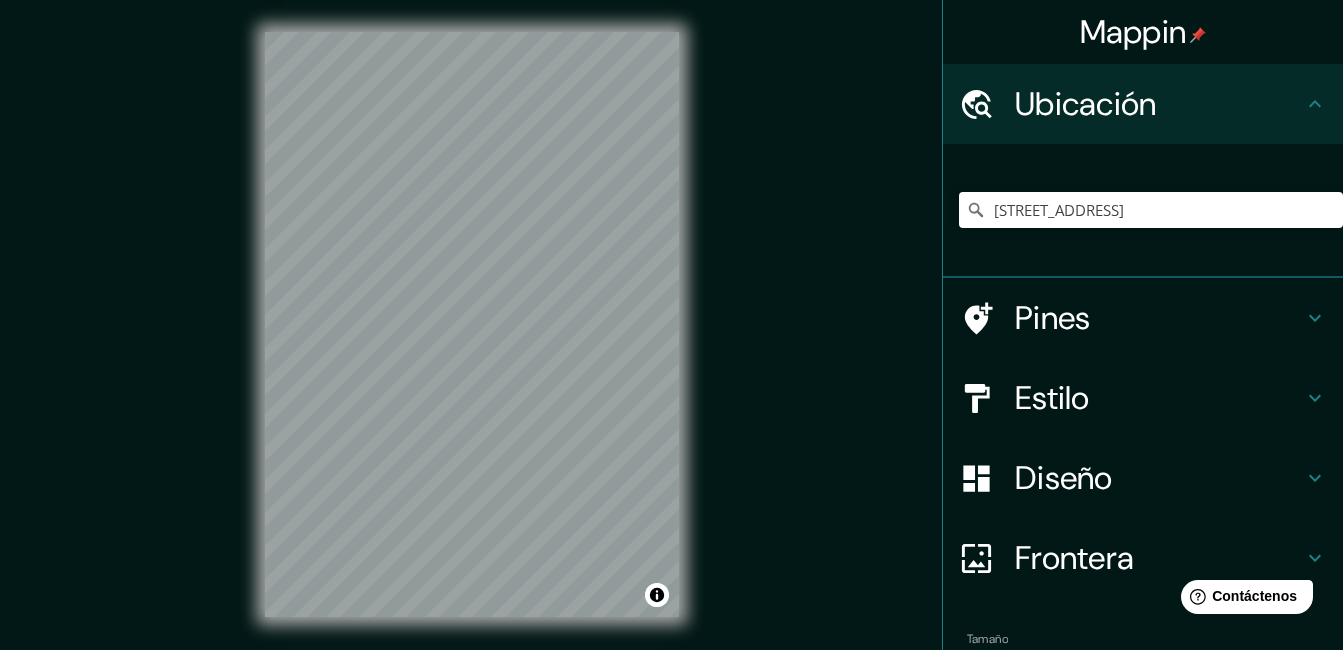 click on "Pines" at bounding box center (1159, 318) 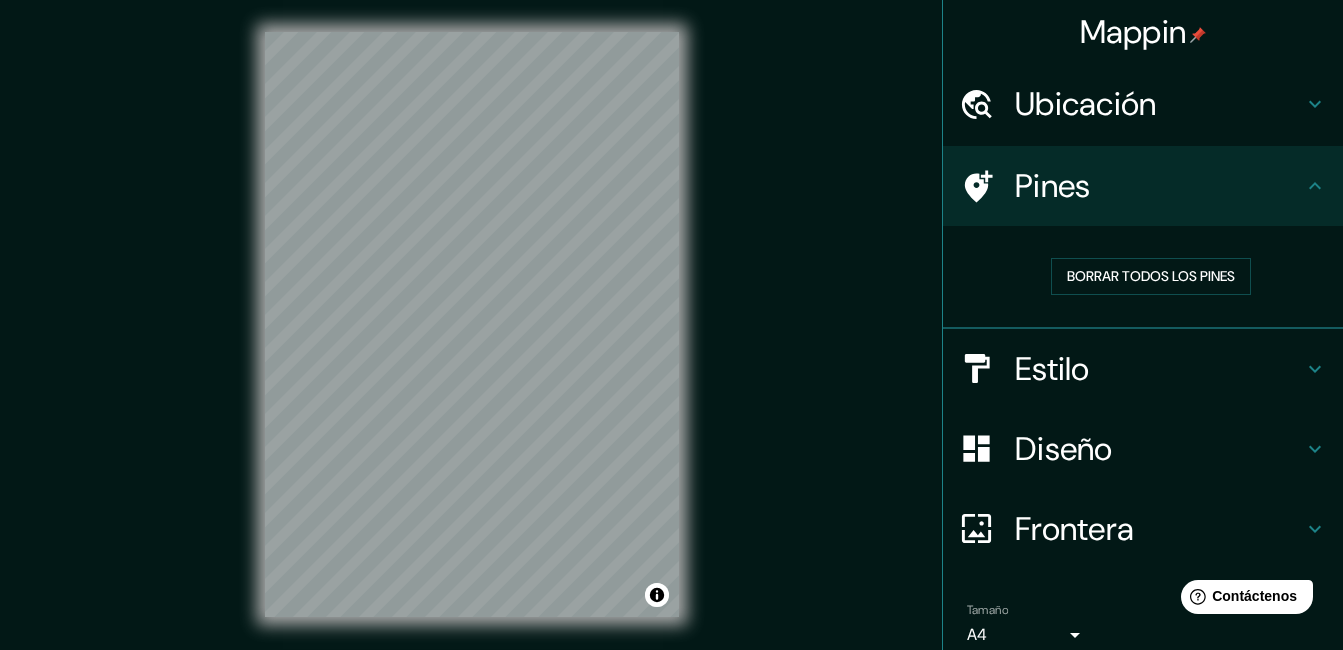 click on "Estilo" at bounding box center (1159, 369) 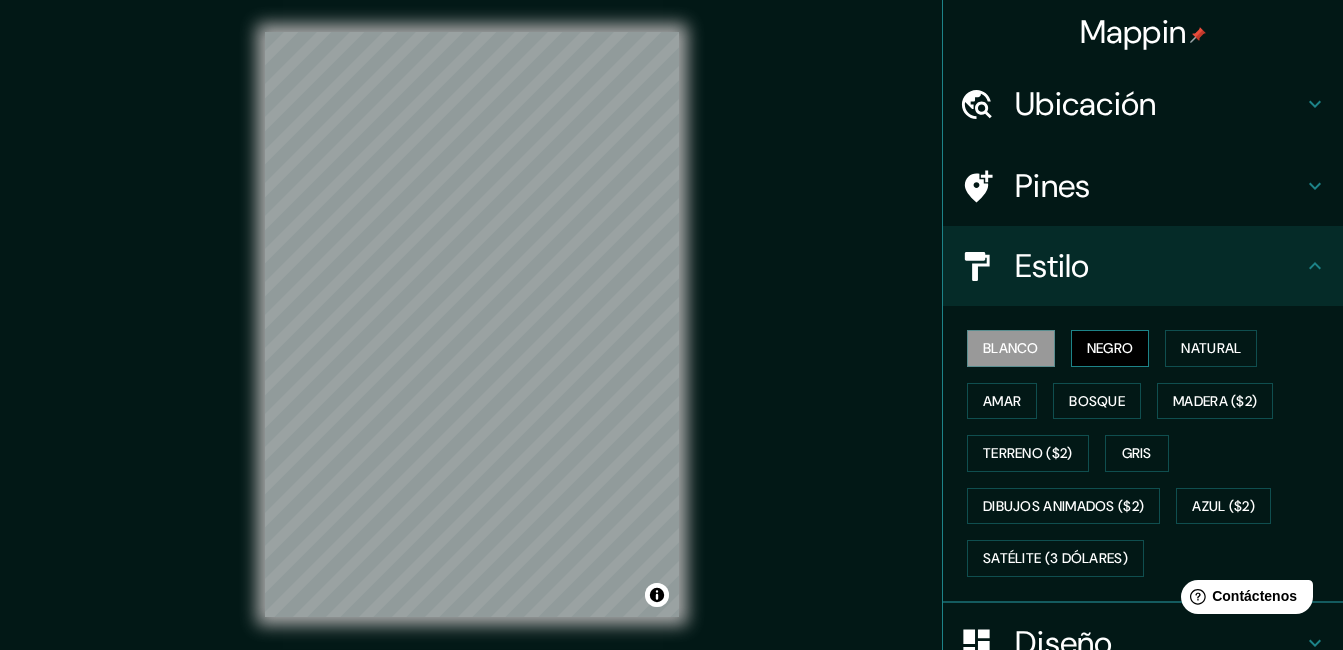 click on "Negro" at bounding box center (1110, 348) 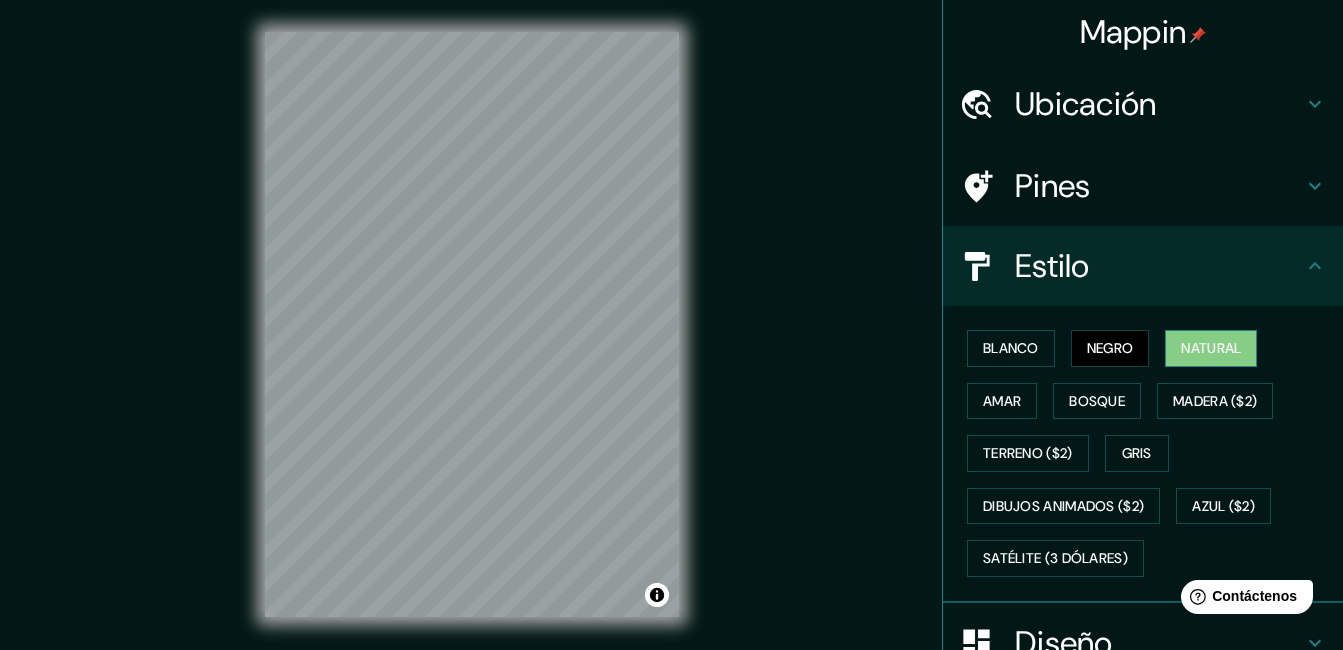 click on "Natural" at bounding box center [1211, 348] 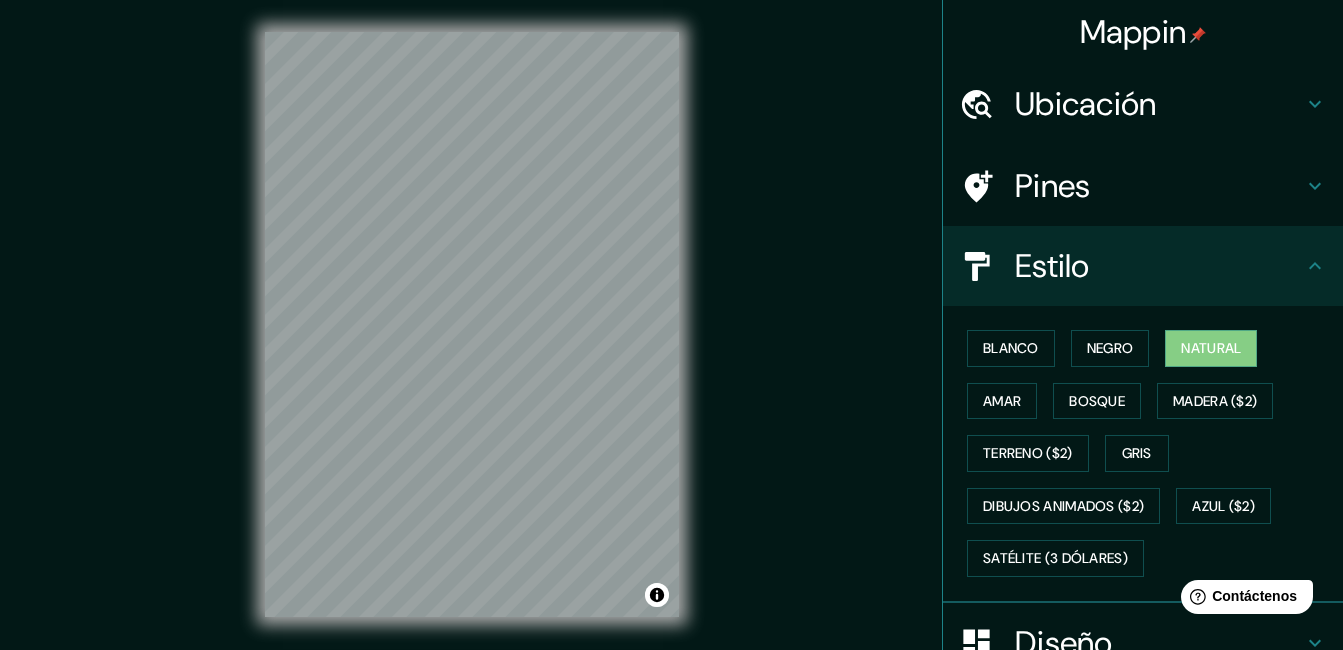 click on "Mappin Ubicación [STREET_ADDRESS] Pines Estilo Blanco Negro Natural [PERSON_NAME] ($2) Terreno ($2) Gris Dibujos animados ($2) Azul ($2) Satélite (3 dólares) Diseño Frontera Elige un borde.  Sugerencia : puedes hacer que las capas del marco sean opacas para crear algunos efectos geniales. Ninguno Sencillo Transparente Capricho Tamaño A4 single Crea tu mapa © Mapbox   © OpenStreetMap   Improve this map Cualquier problema, sugerencia o inquietud, envíe un correo electrónico  a [EMAIL_ADDRESS][DOMAIN_NAME] . . ." at bounding box center [671, 340] 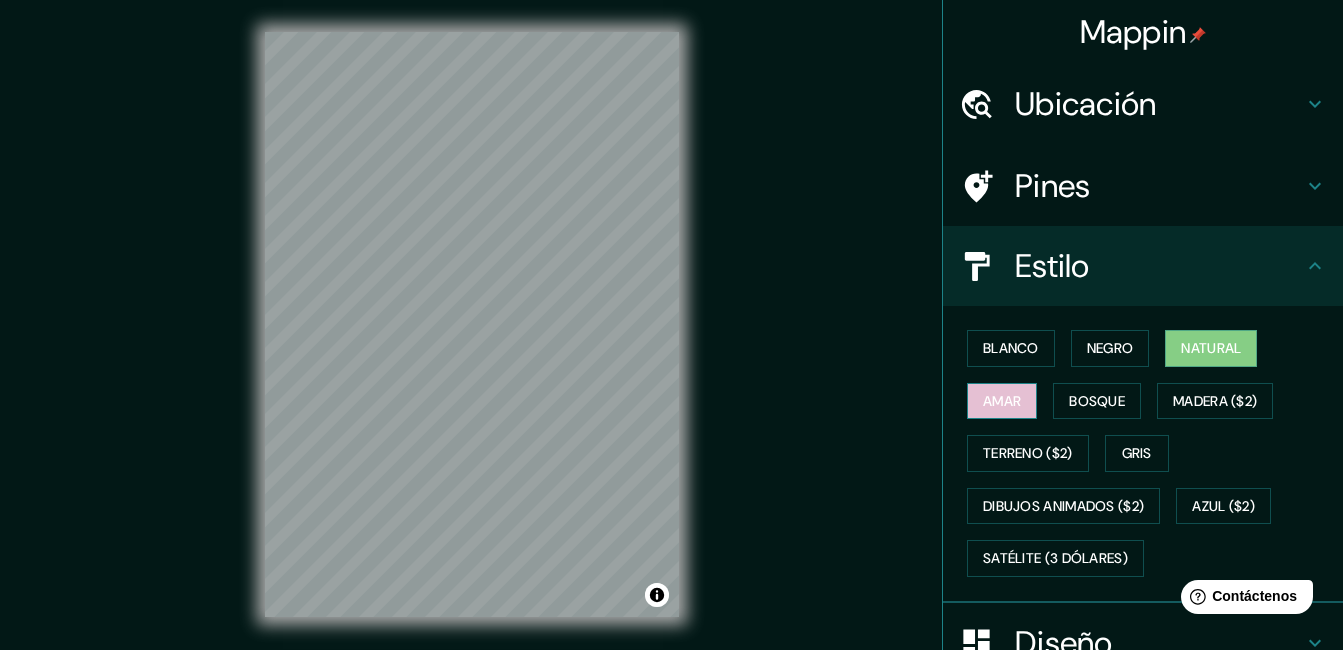 click on "Amar" at bounding box center [1002, 401] 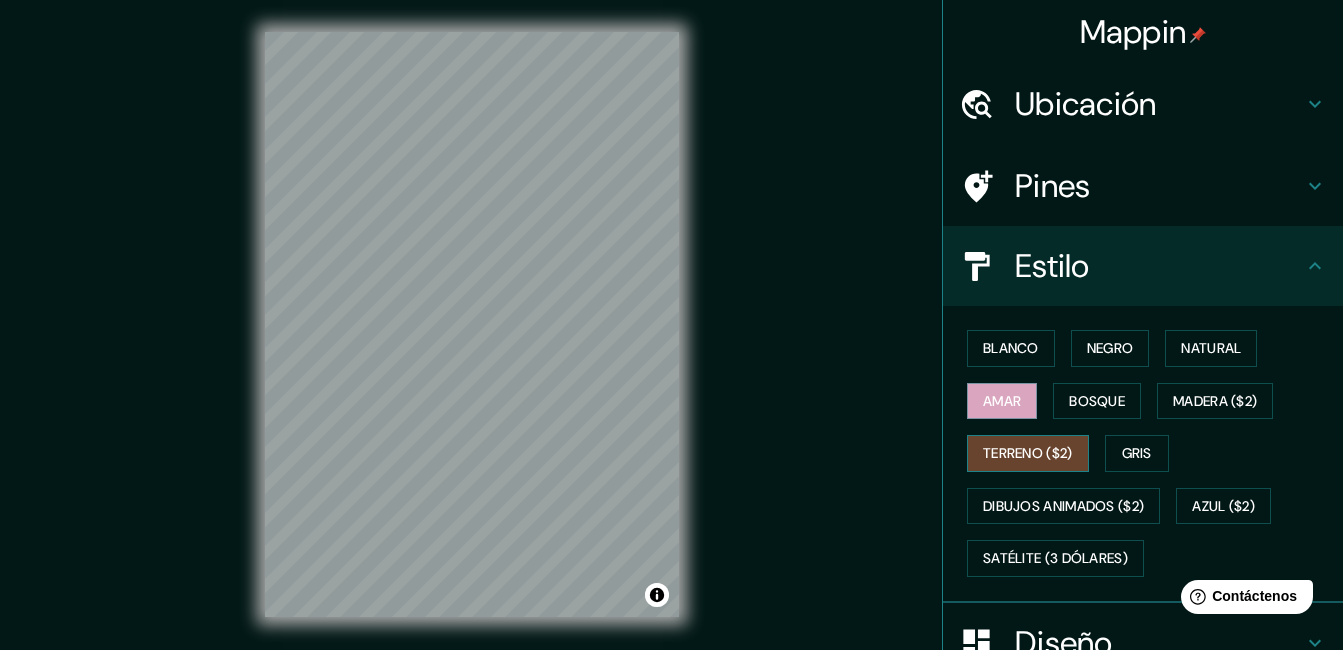 click on "Terreno ($2)" at bounding box center [1028, 453] 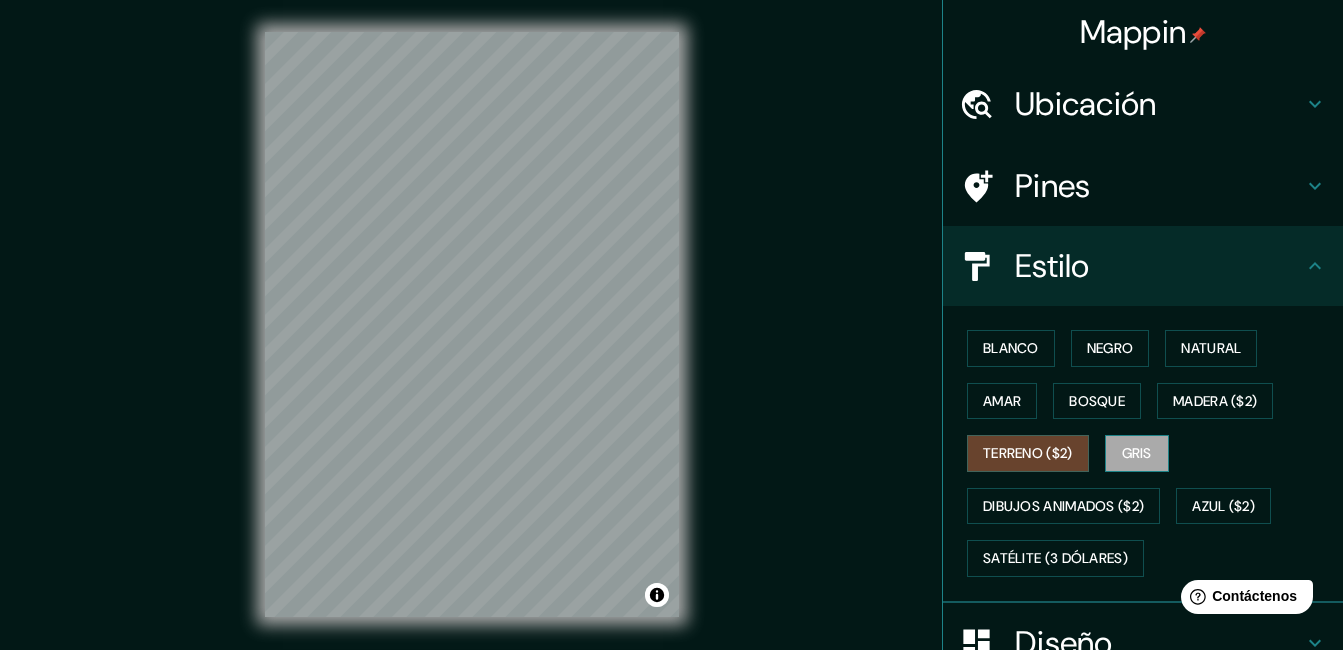 click on "Gris" at bounding box center (1137, 453) 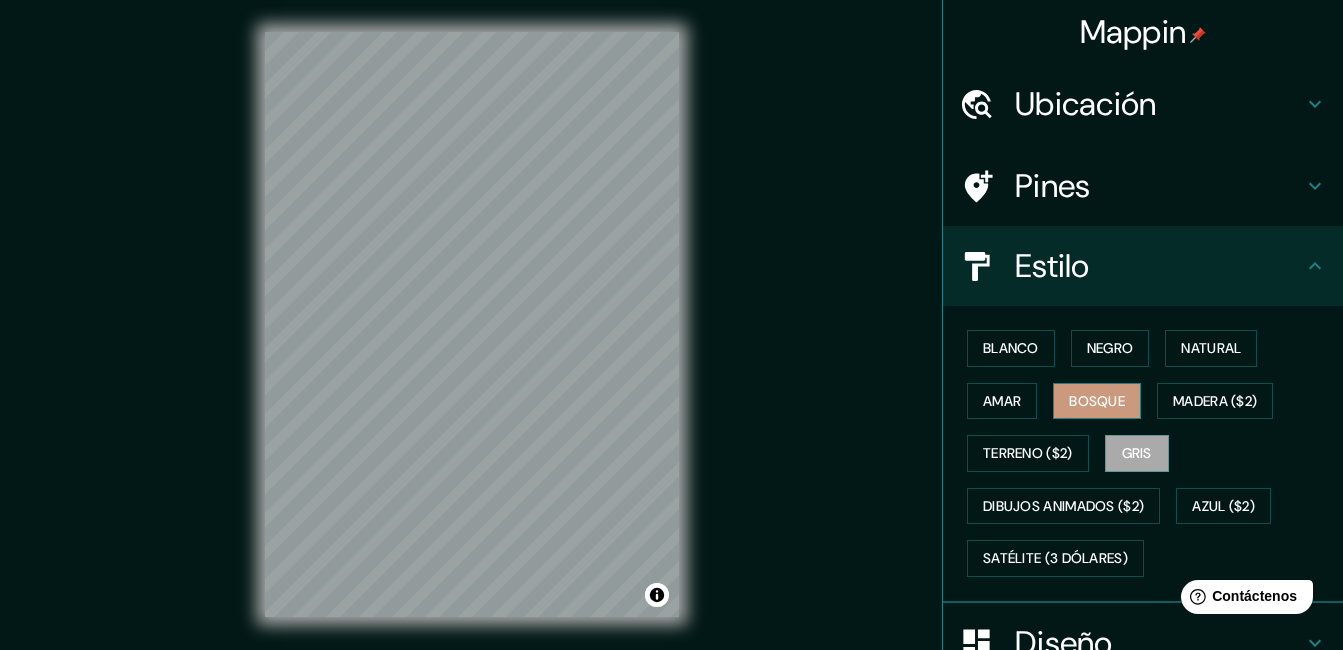 click on "Bosque" at bounding box center (1097, 401) 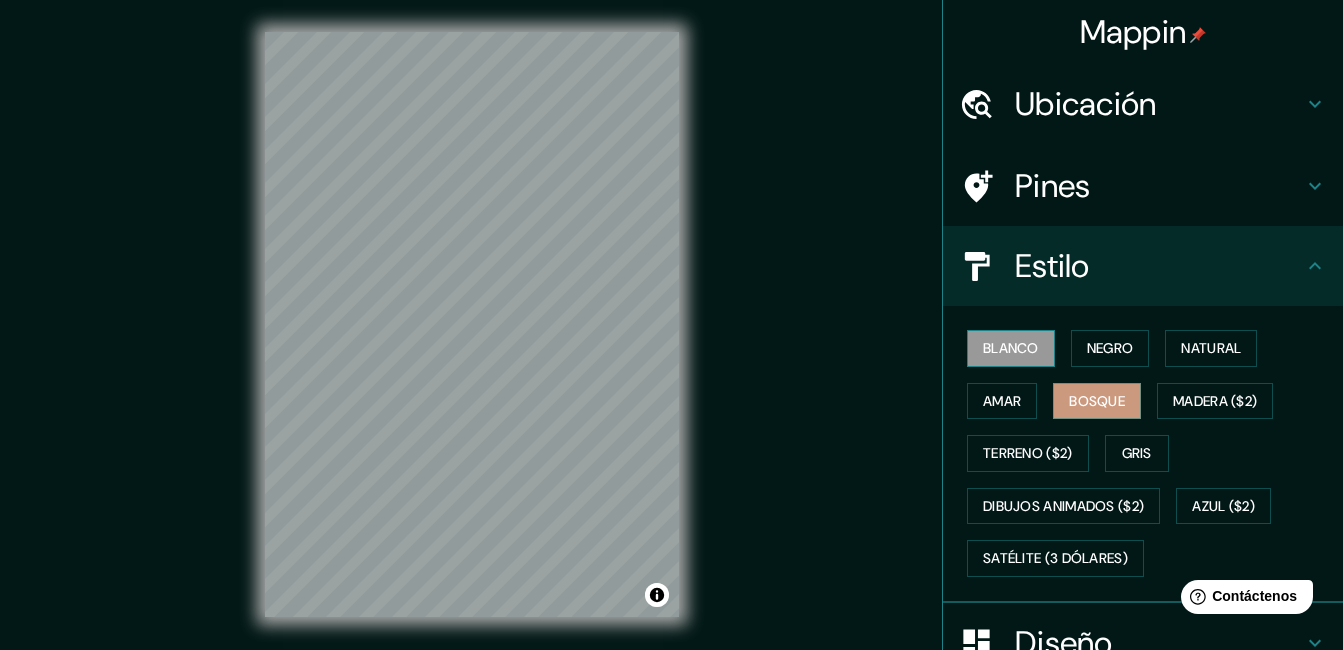 click on "Blanco" at bounding box center [1011, 348] 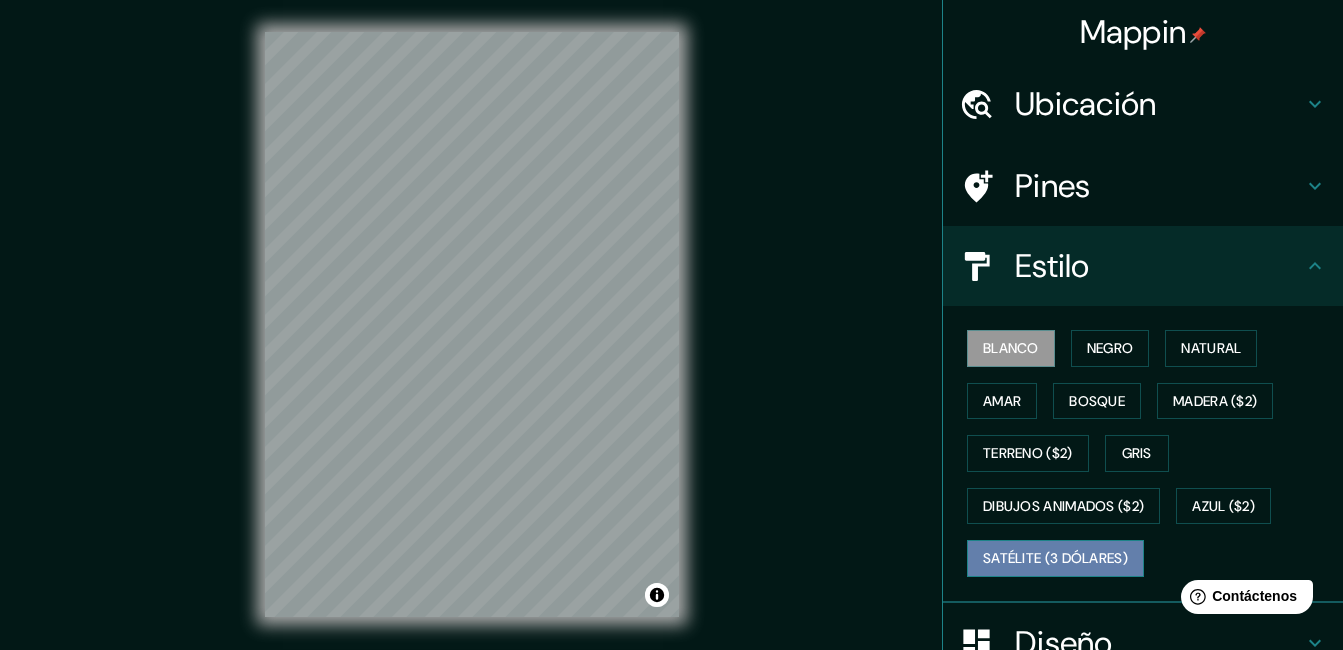 click on "Satélite (3 dólares)" at bounding box center [1055, 558] 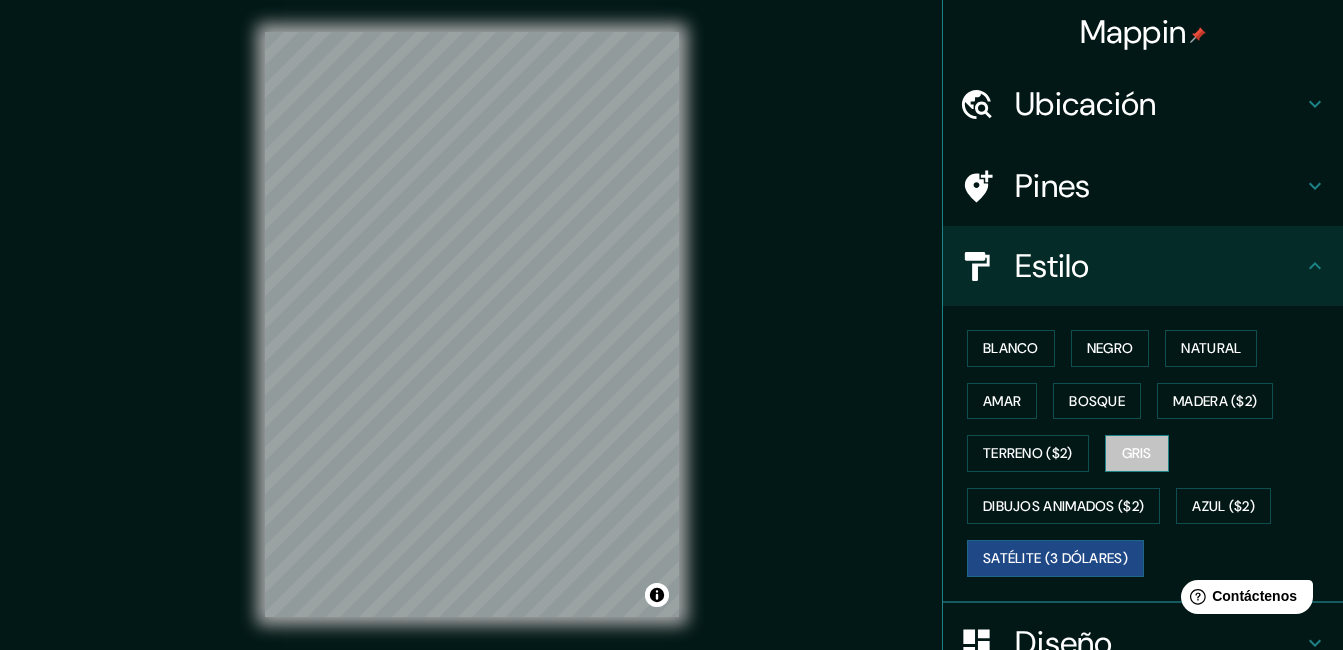 click on "Gris" at bounding box center [1137, 453] 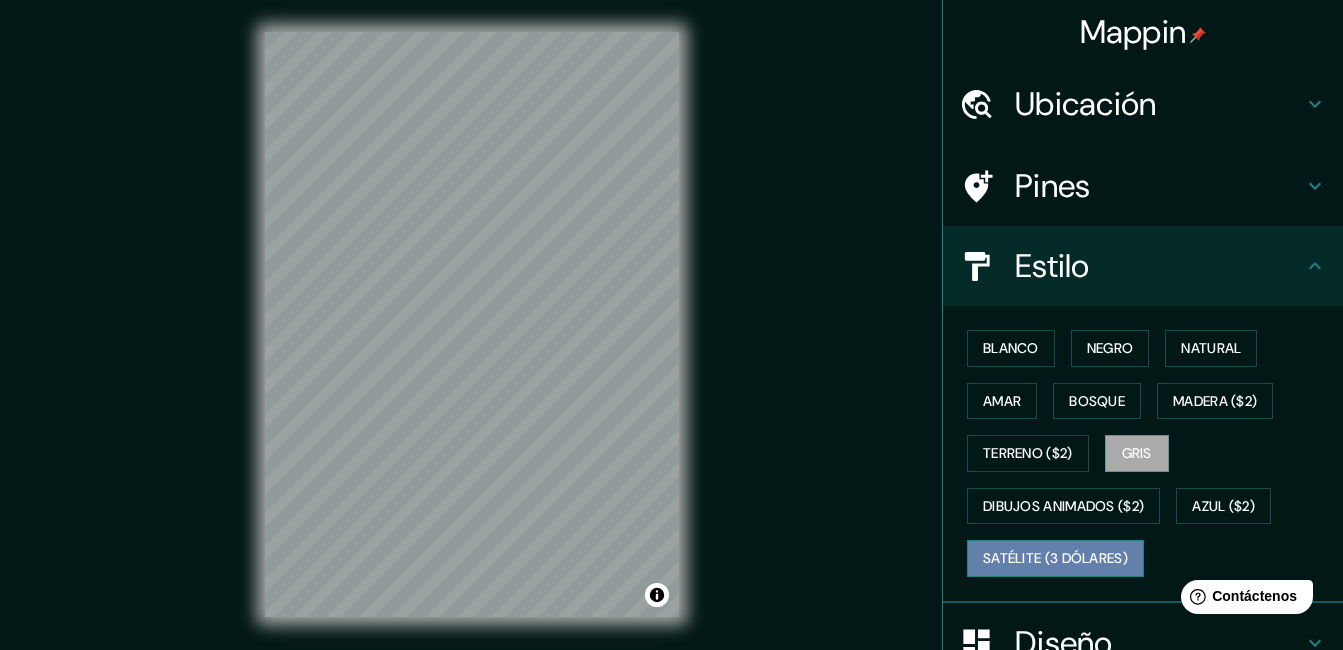 click on "Satélite (3 dólares)" at bounding box center [1055, 558] 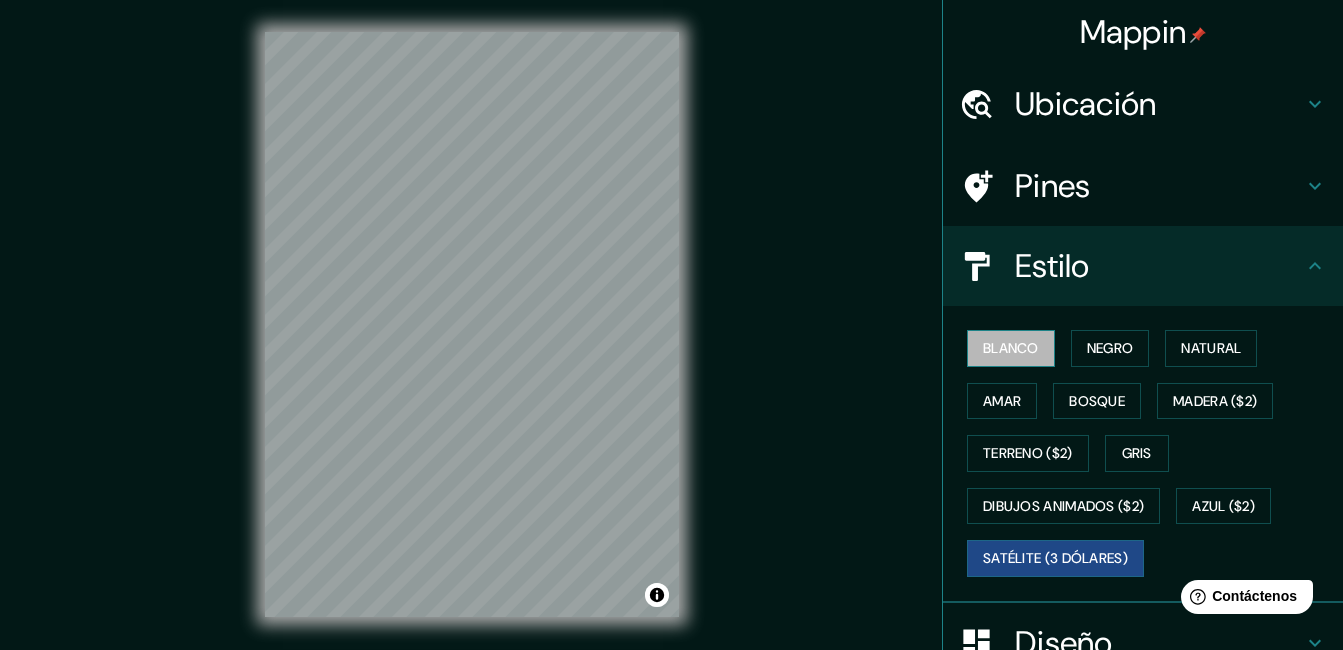click on "Blanco" at bounding box center (1011, 348) 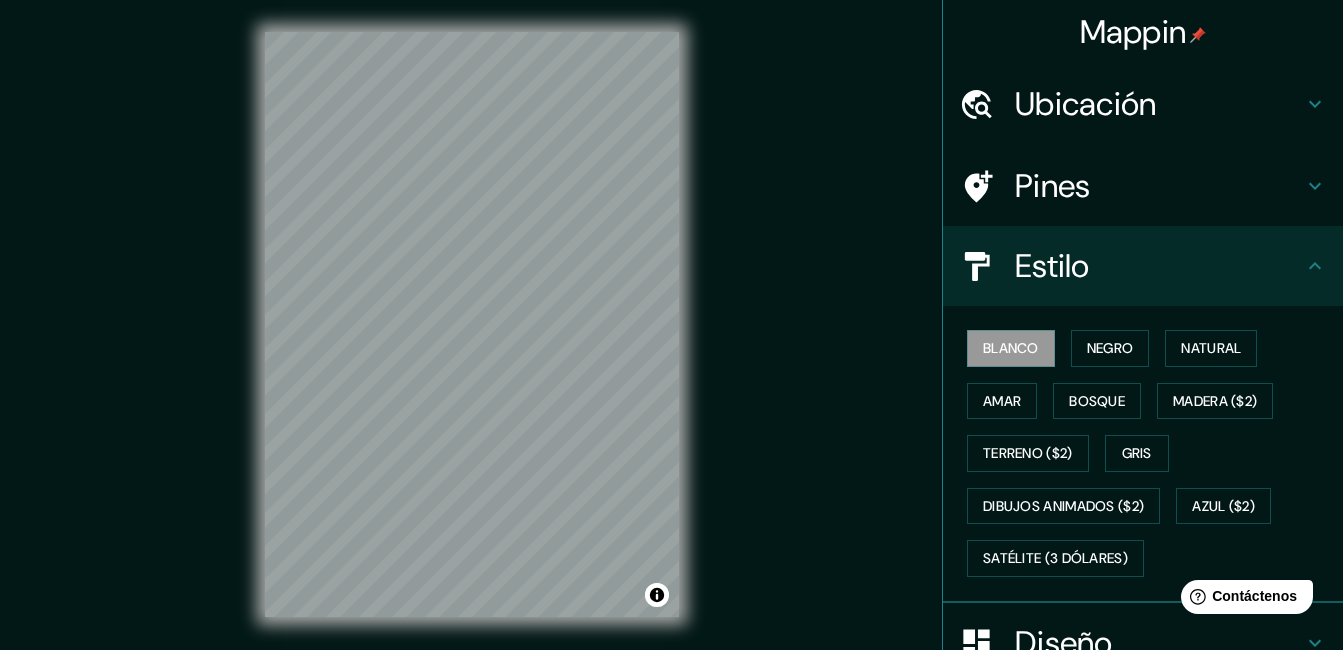 click on "Pines" at bounding box center (1159, 186) 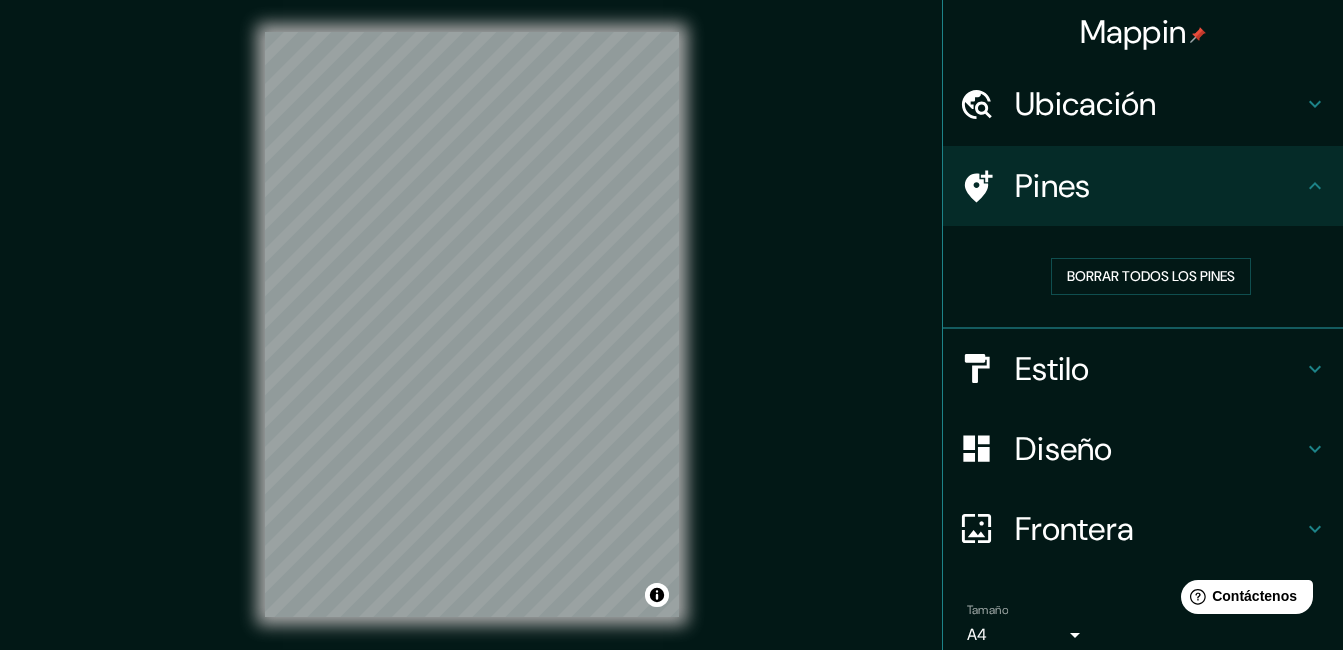 click on "Ubicación" at bounding box center (1159, 104) 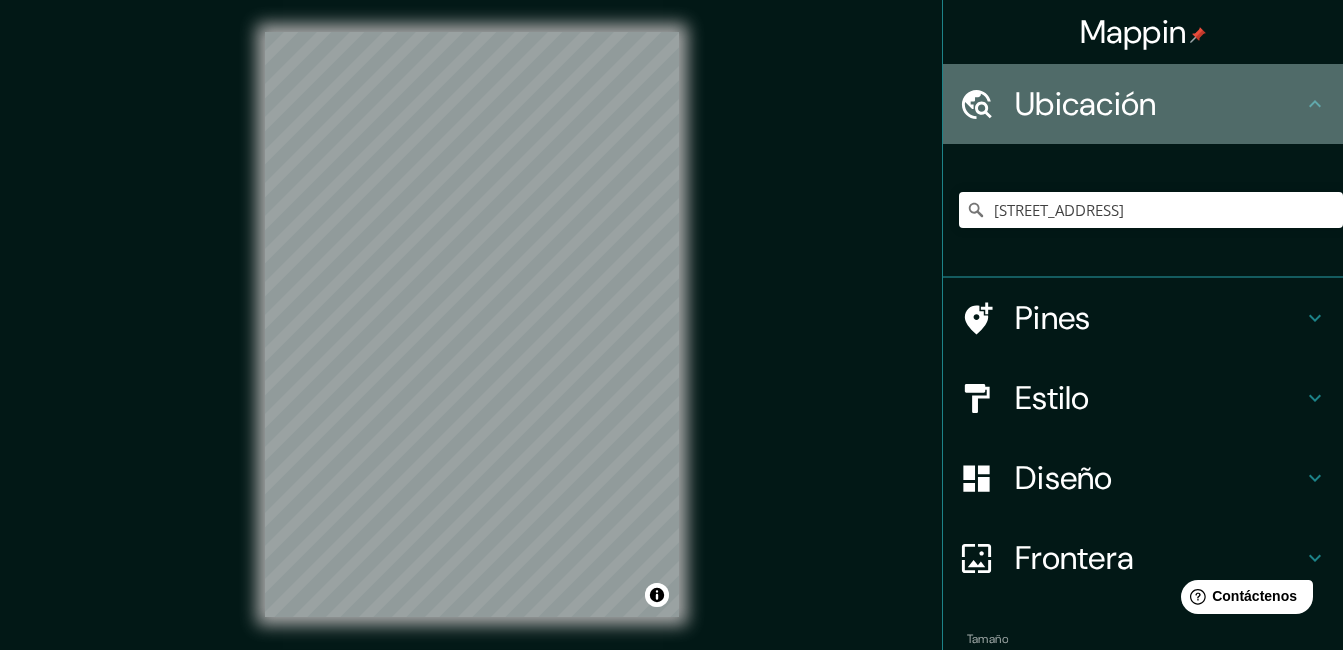 click on "Ubicación" at bounding box center [1159, 104] 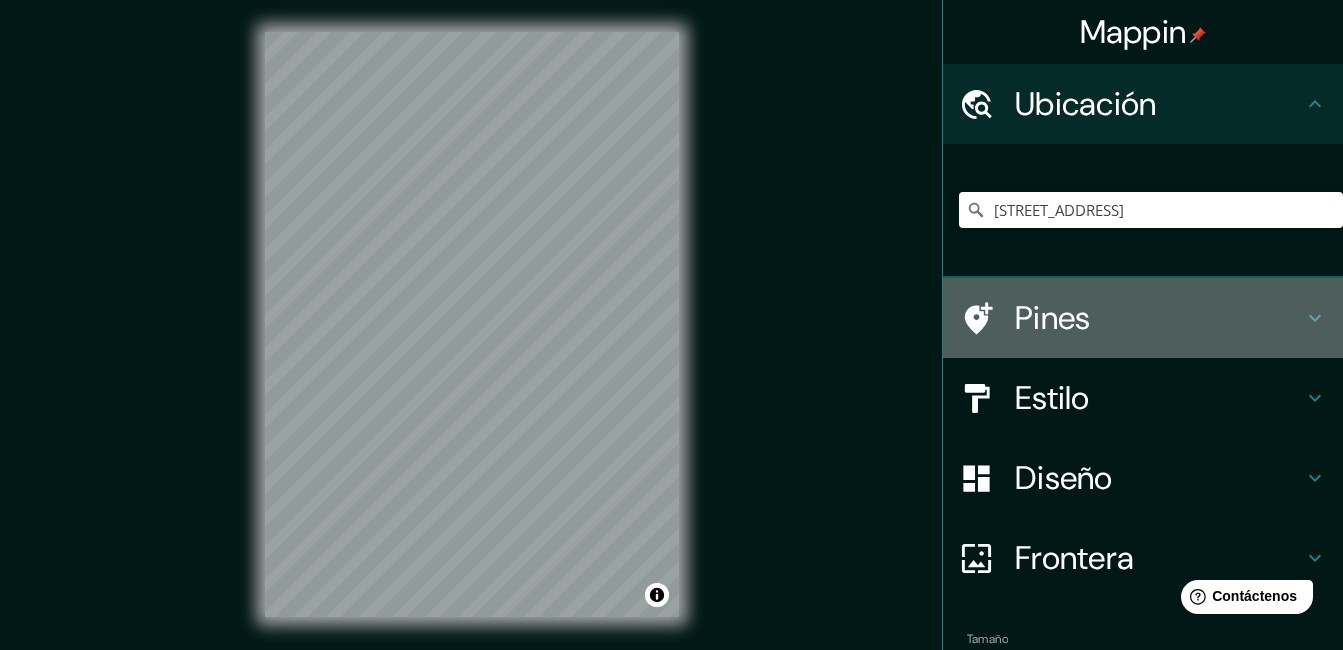 click on "Pines" at bounding box center [1159, 318] 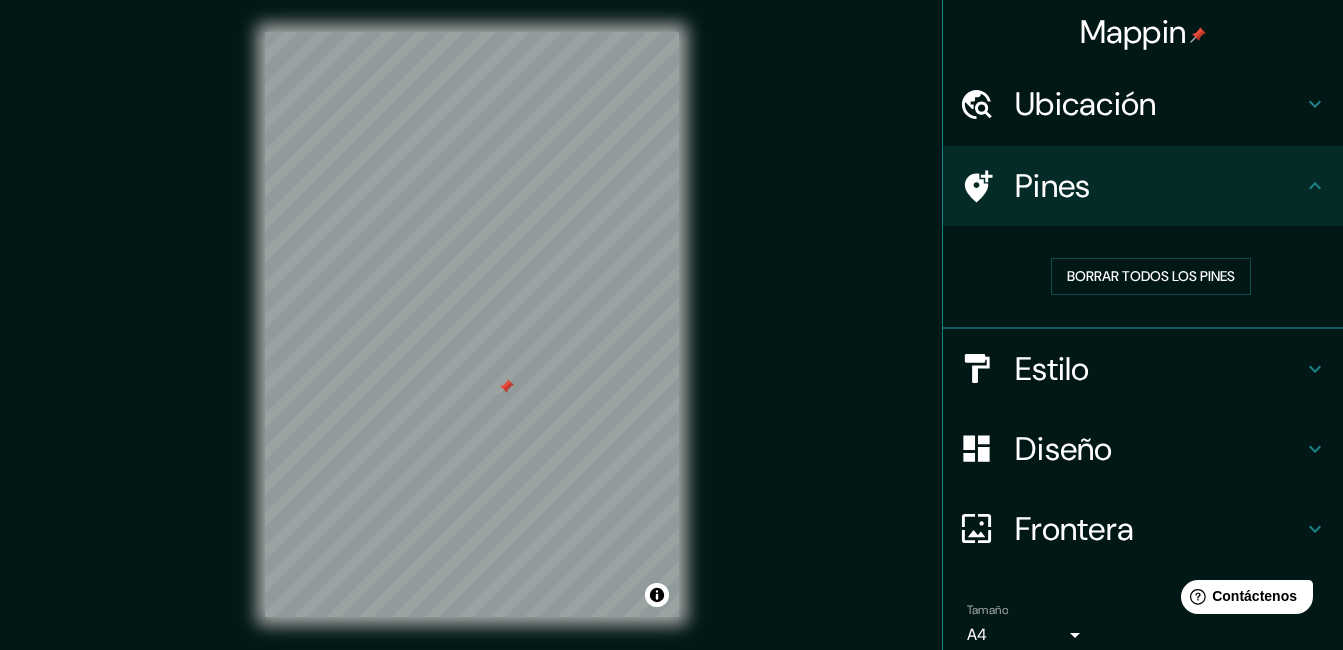 click on "Frontera" at bounding box center [1159, 529] 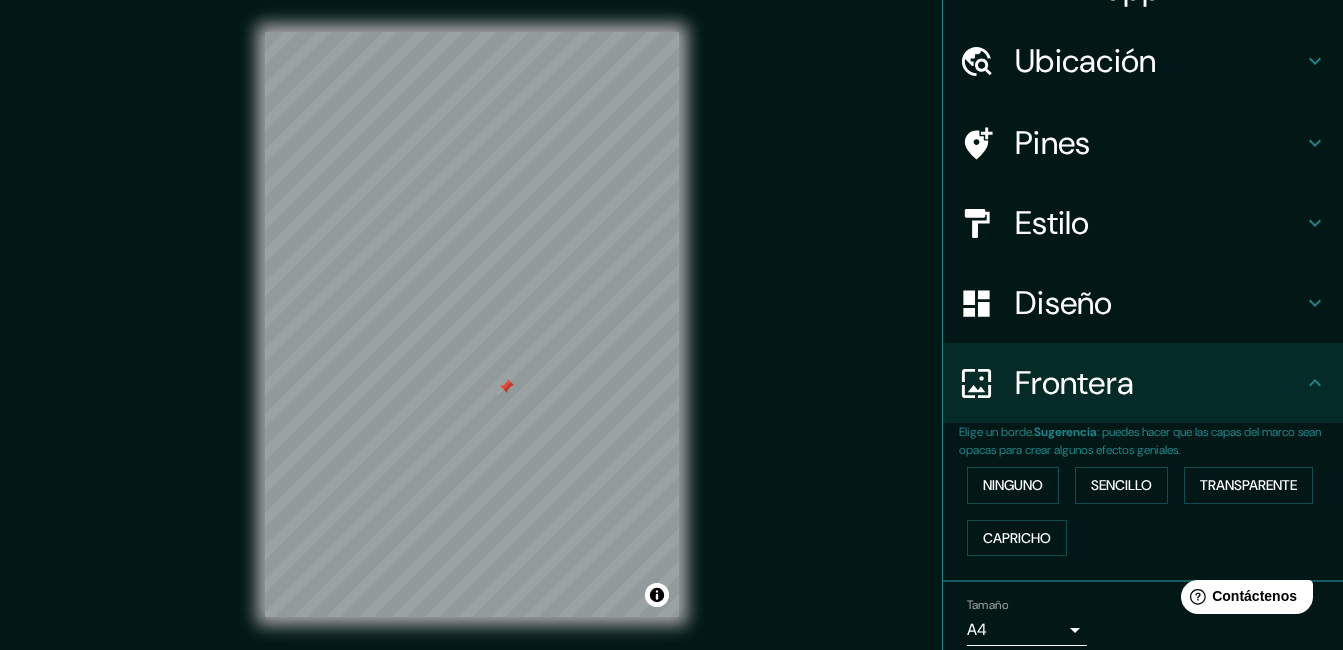 scroll, scrollTop: 67, scrollLeft: 0, axis: vertical 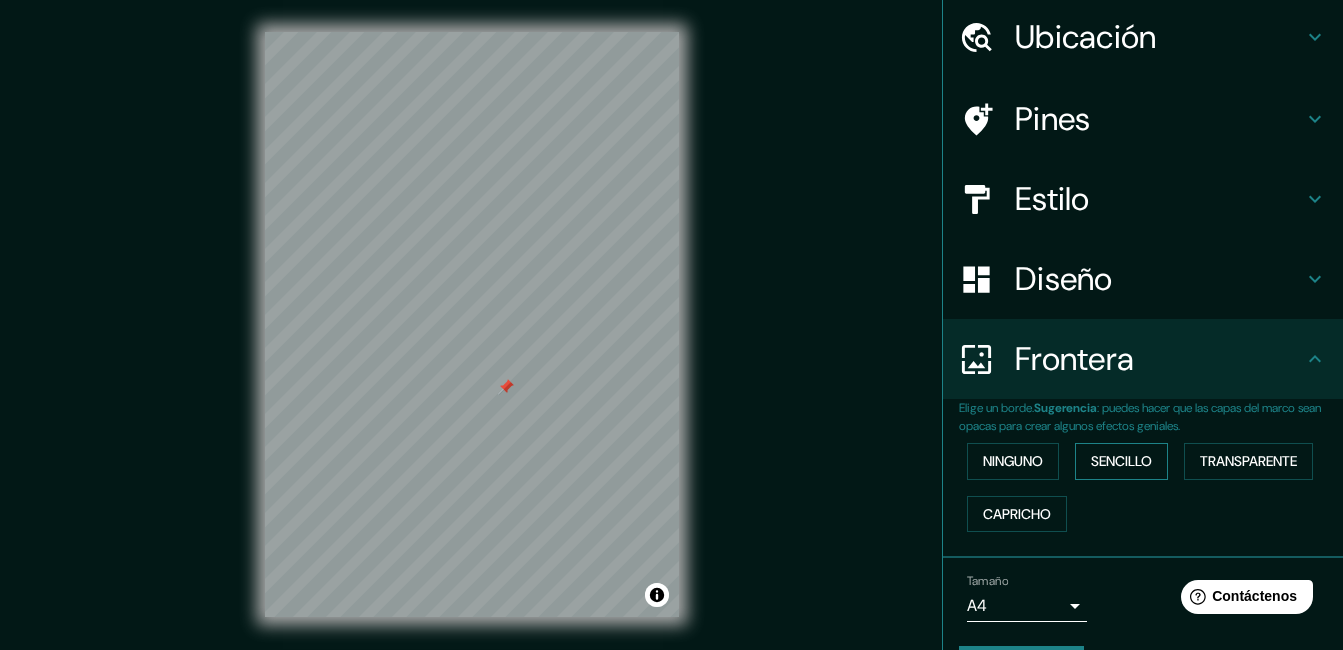 click on "Sencillo" at bounding box center [1121, 461] 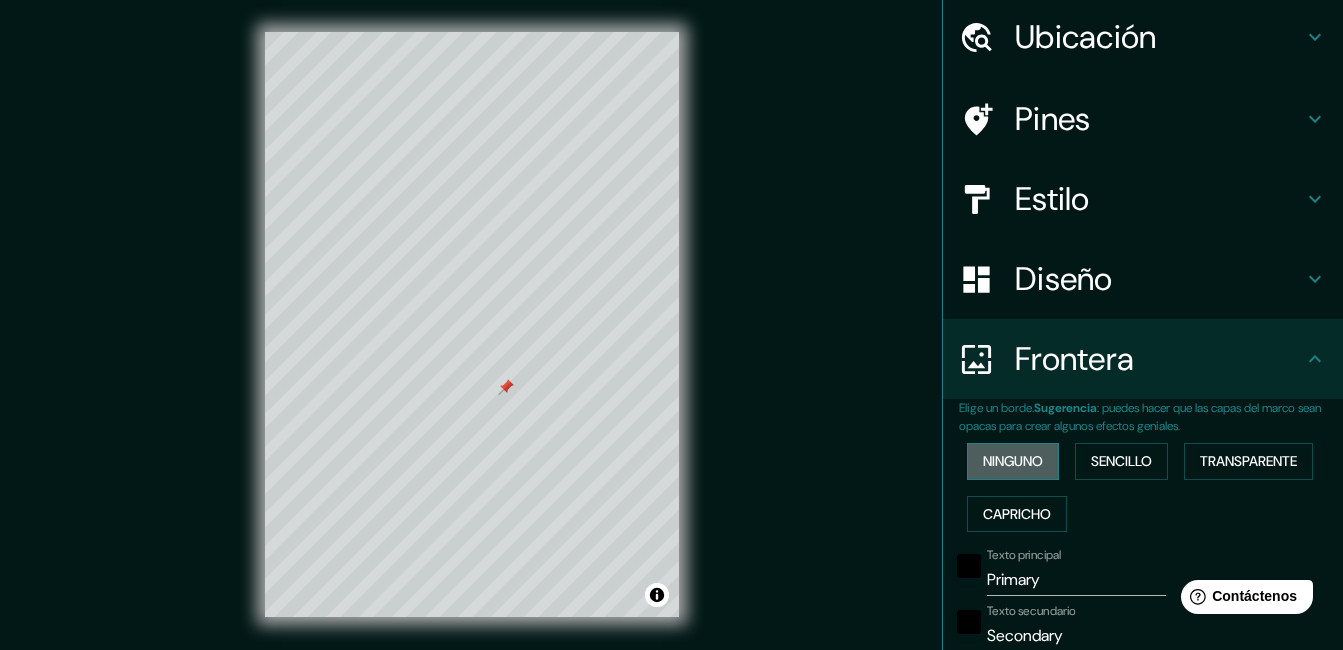 click on "Ninguno" at bounding box center (1013, 461) 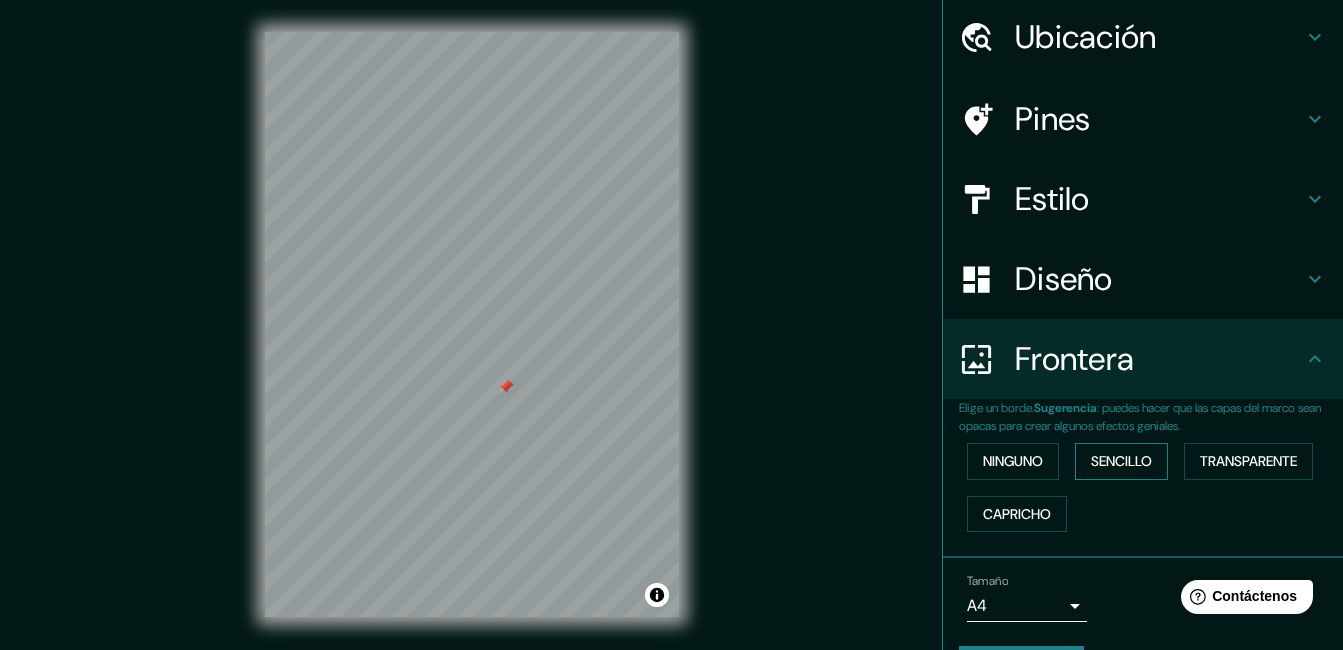click on "Sencillo" at bounding box center (1121, 461) 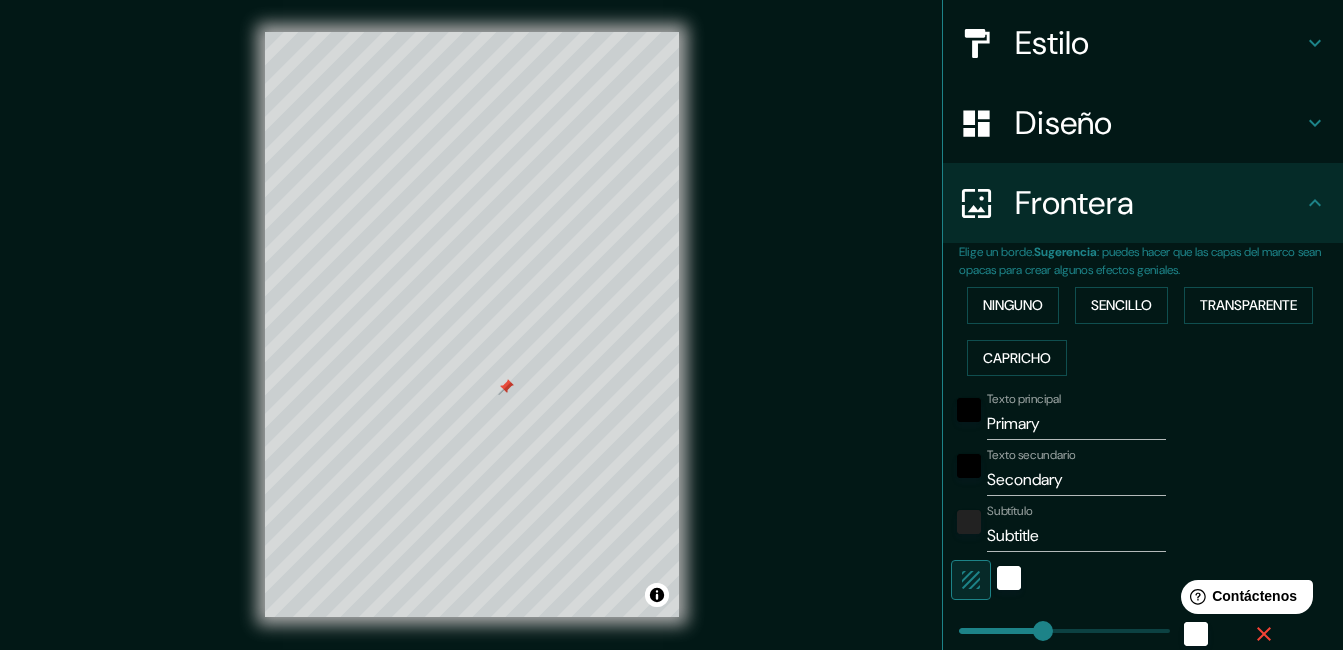 scroll, scrollTop: 267, scrollLeft: 0, axis: vertical 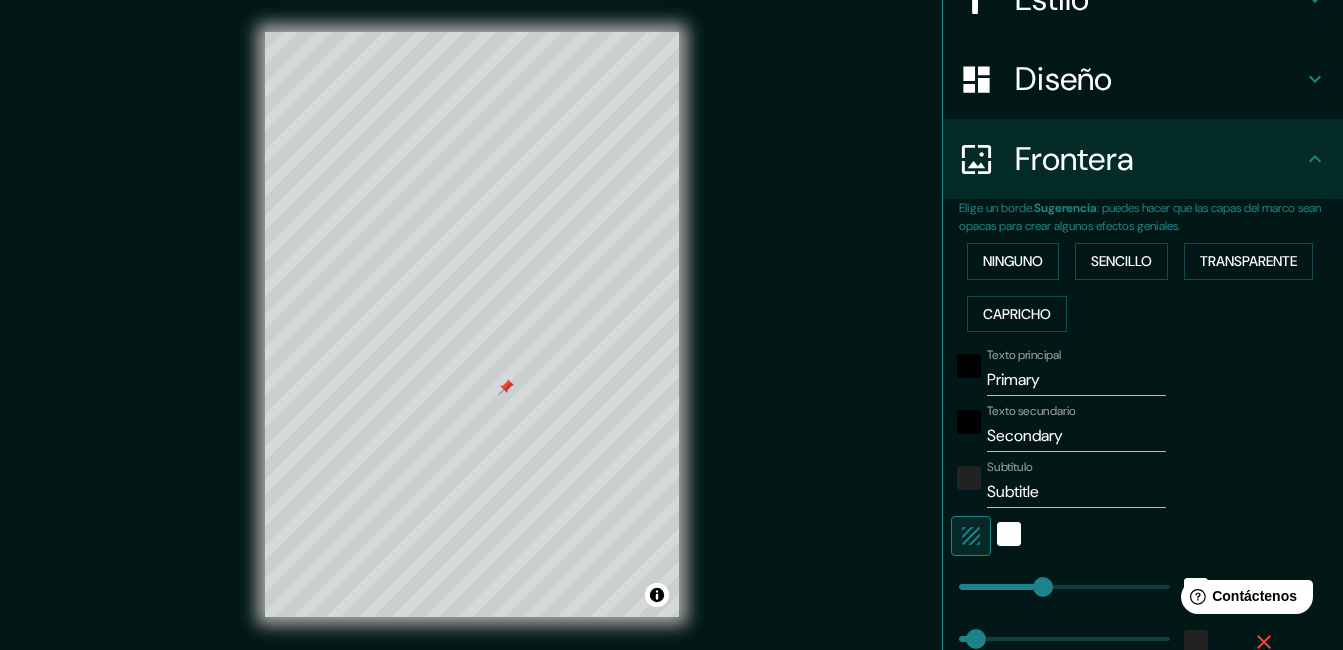 click on "Primary" at bounding box center (1076, 380) 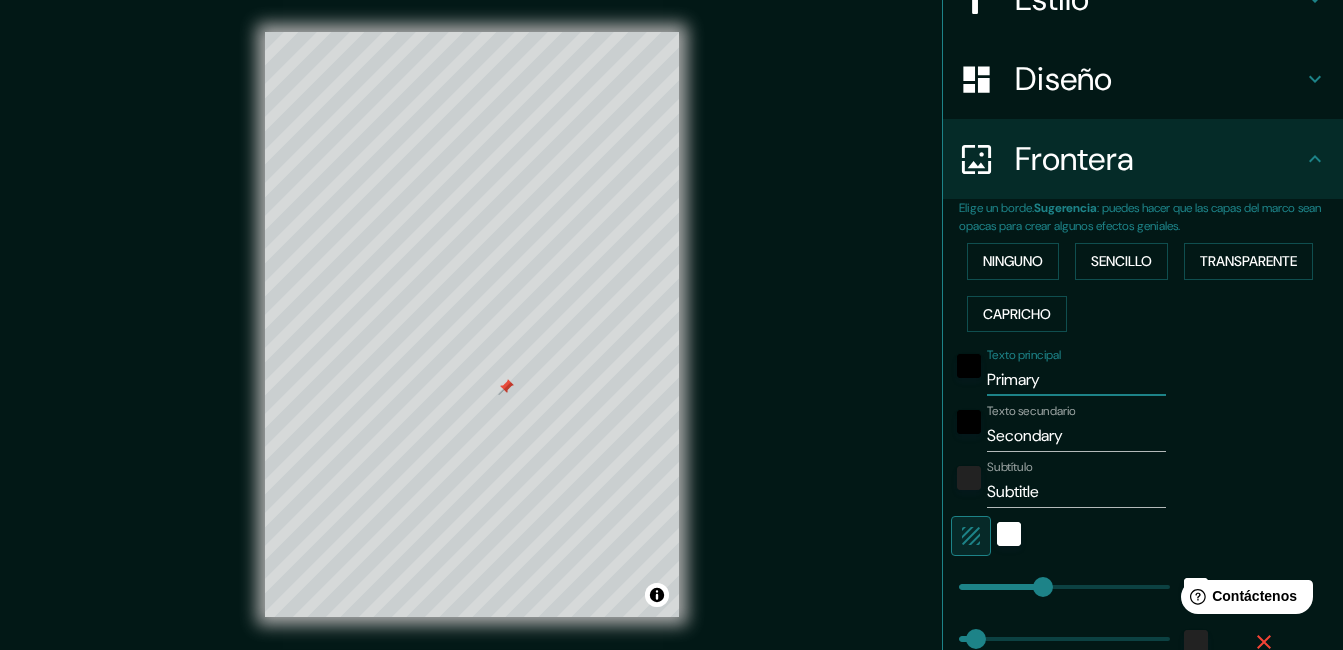 click on "Primary" at bounding box center [1076, 380] 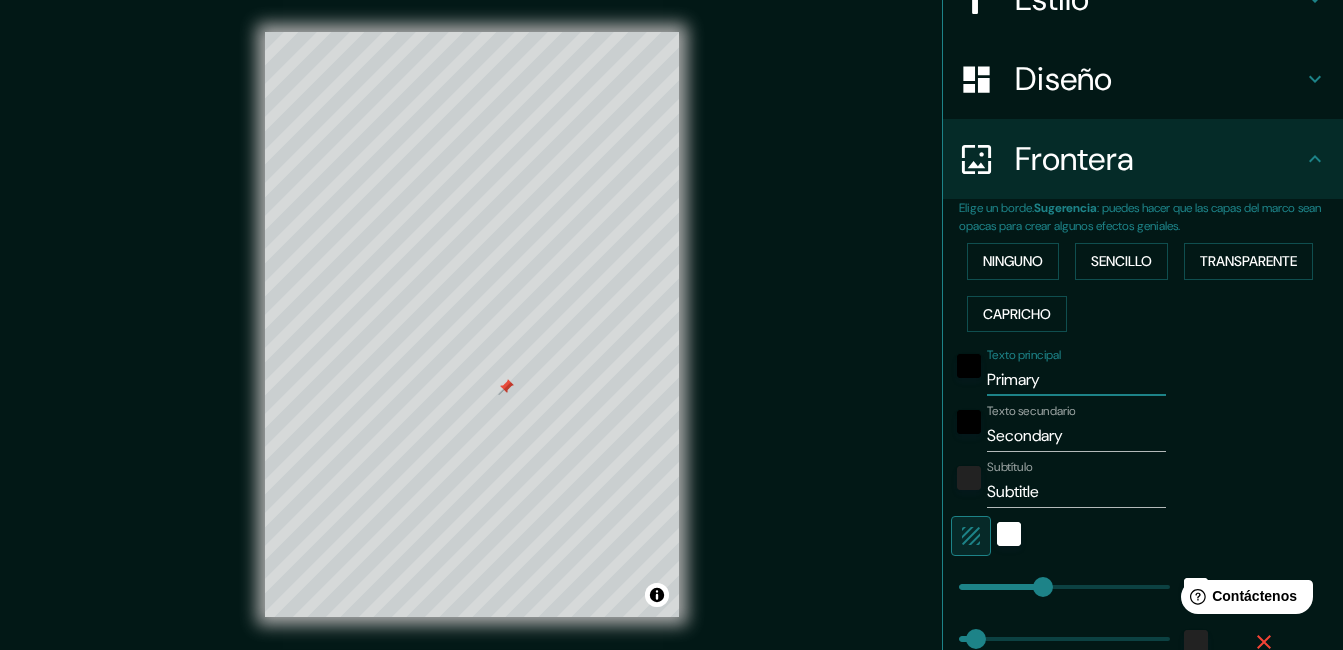 type 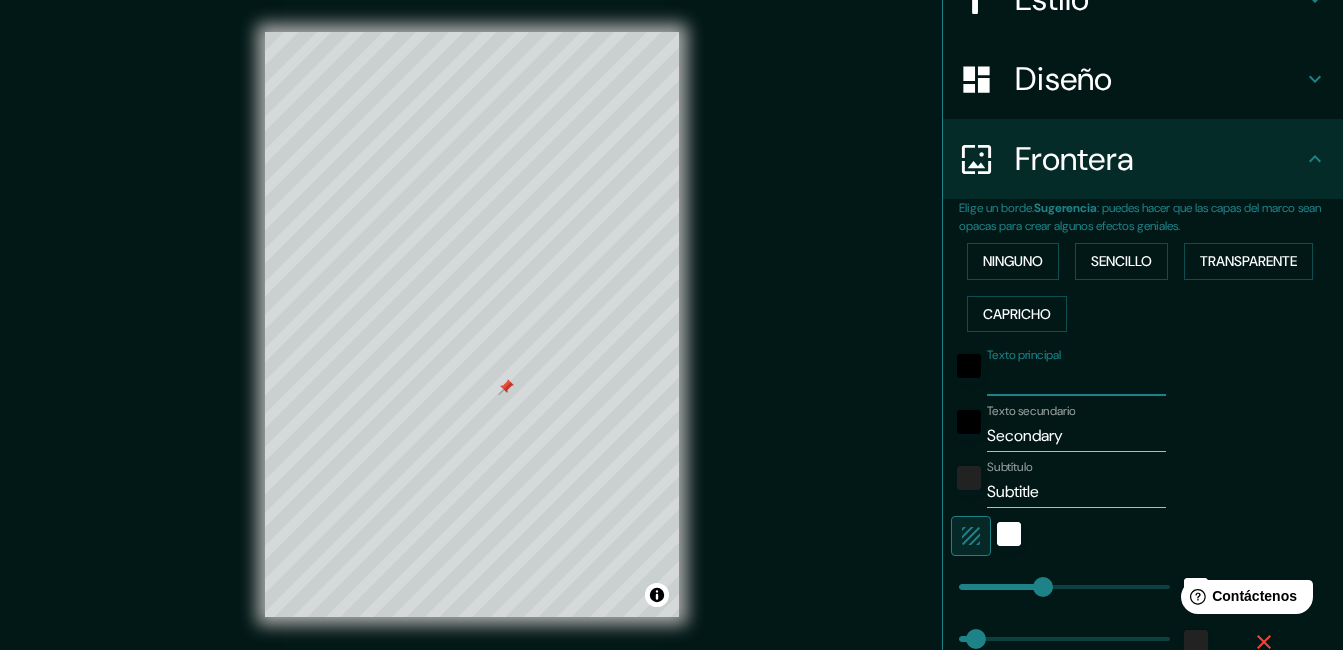 type 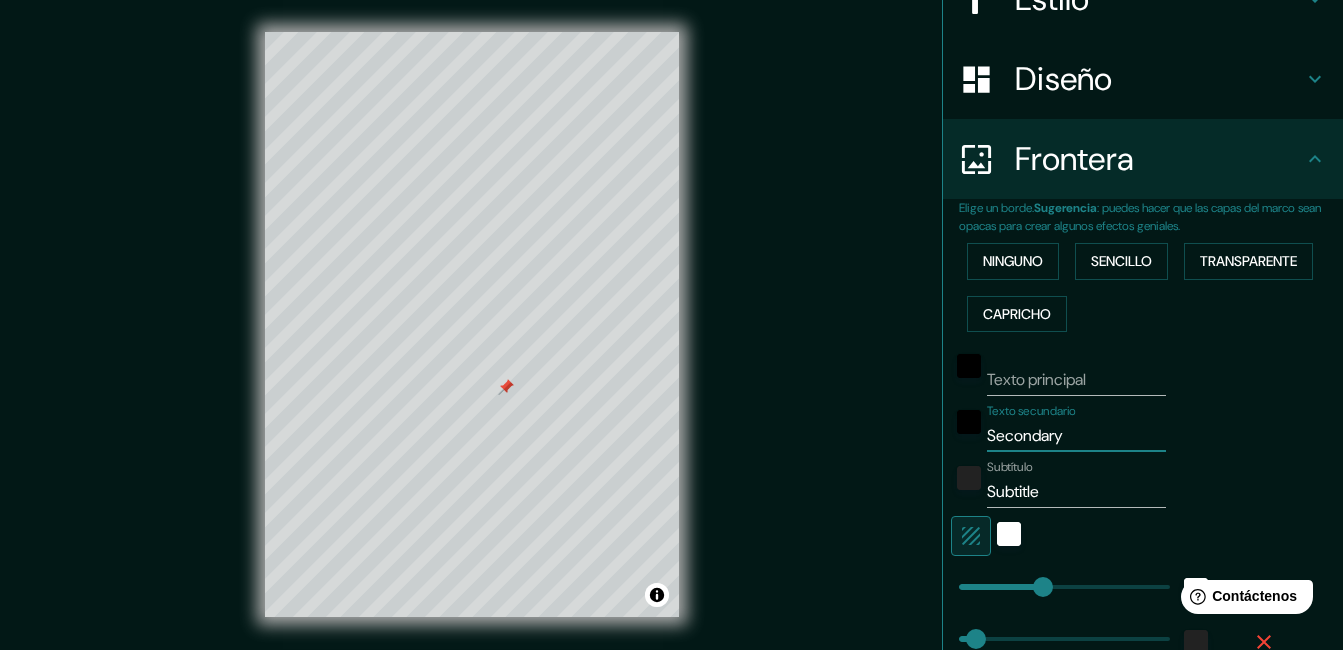click on "Secondary" at bounding box center (1076, 436) 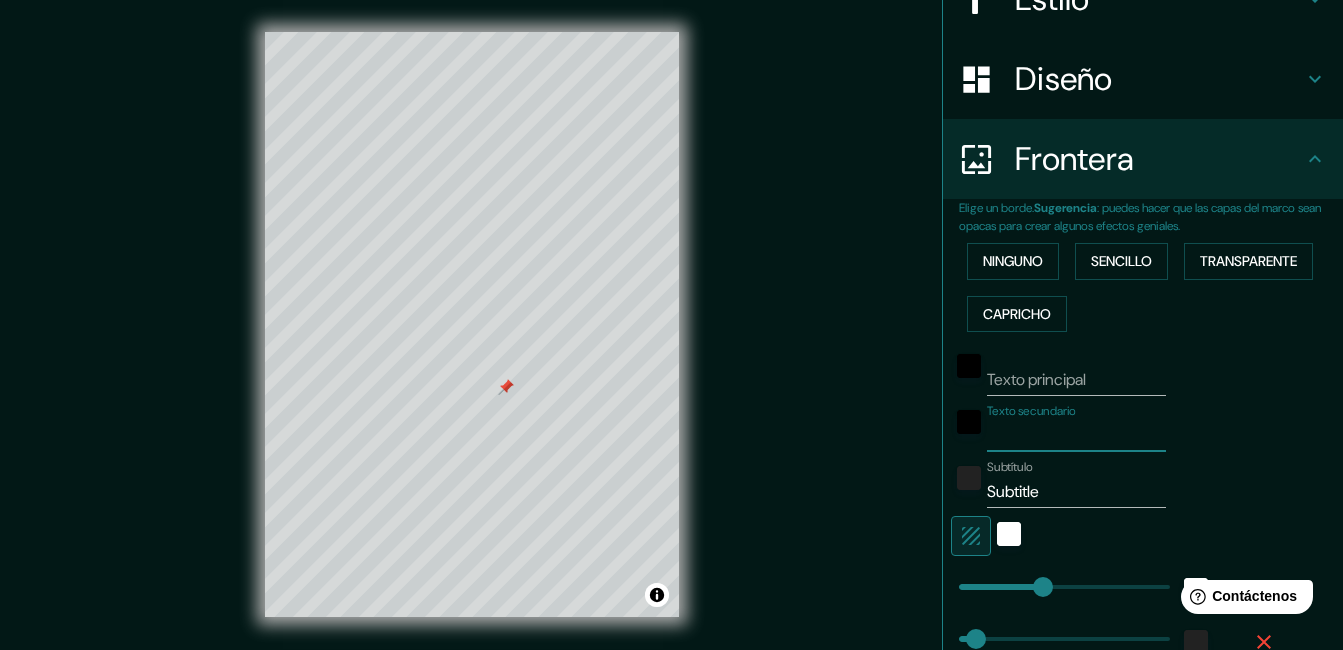 type on "166" 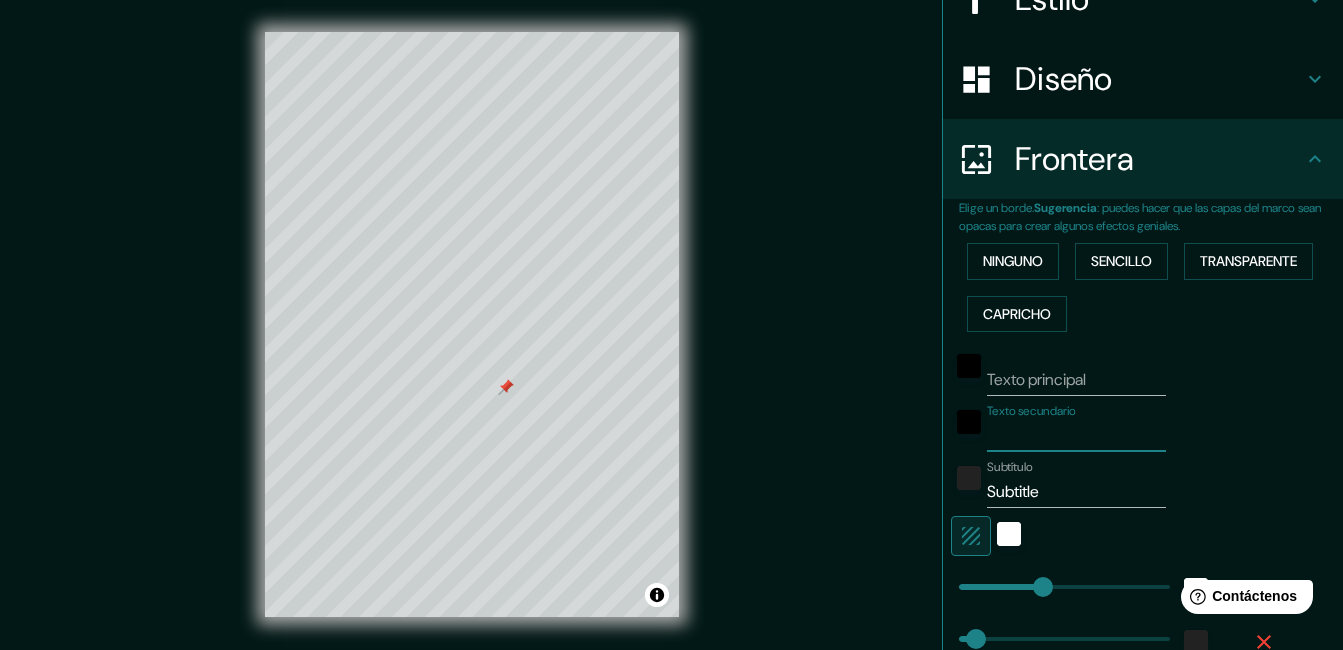 type 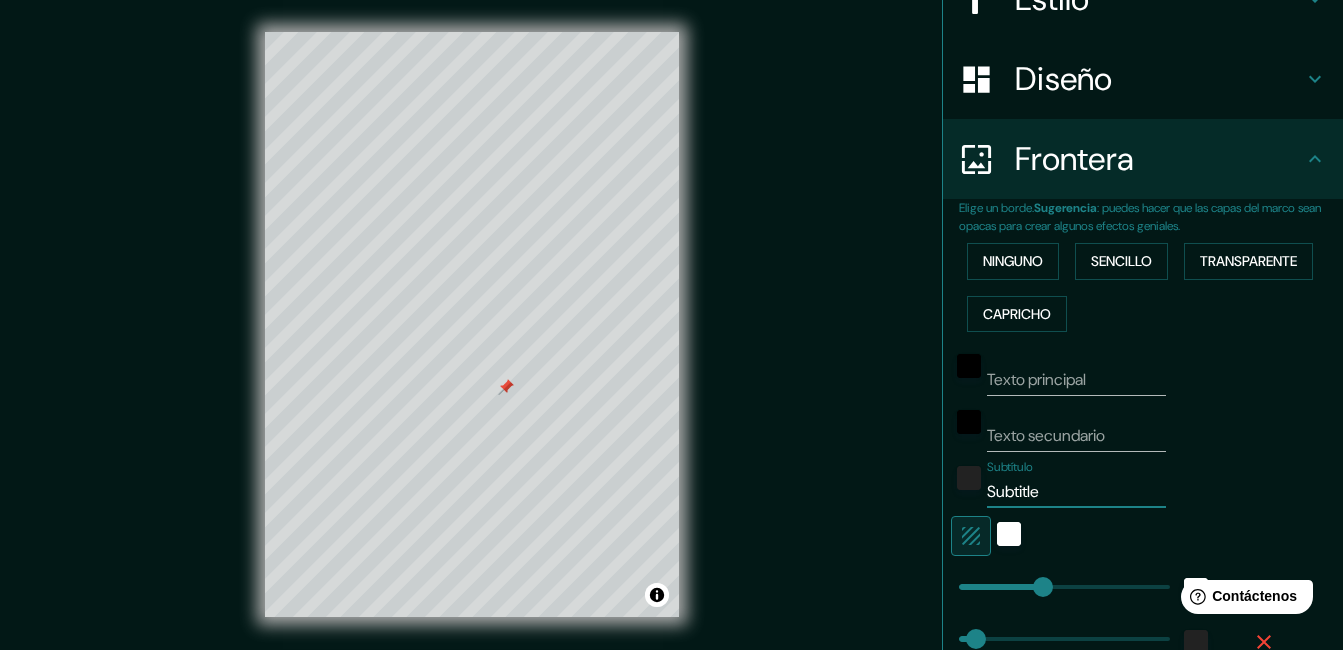 click on "Subtitle" at bounding box center (1076, 492) 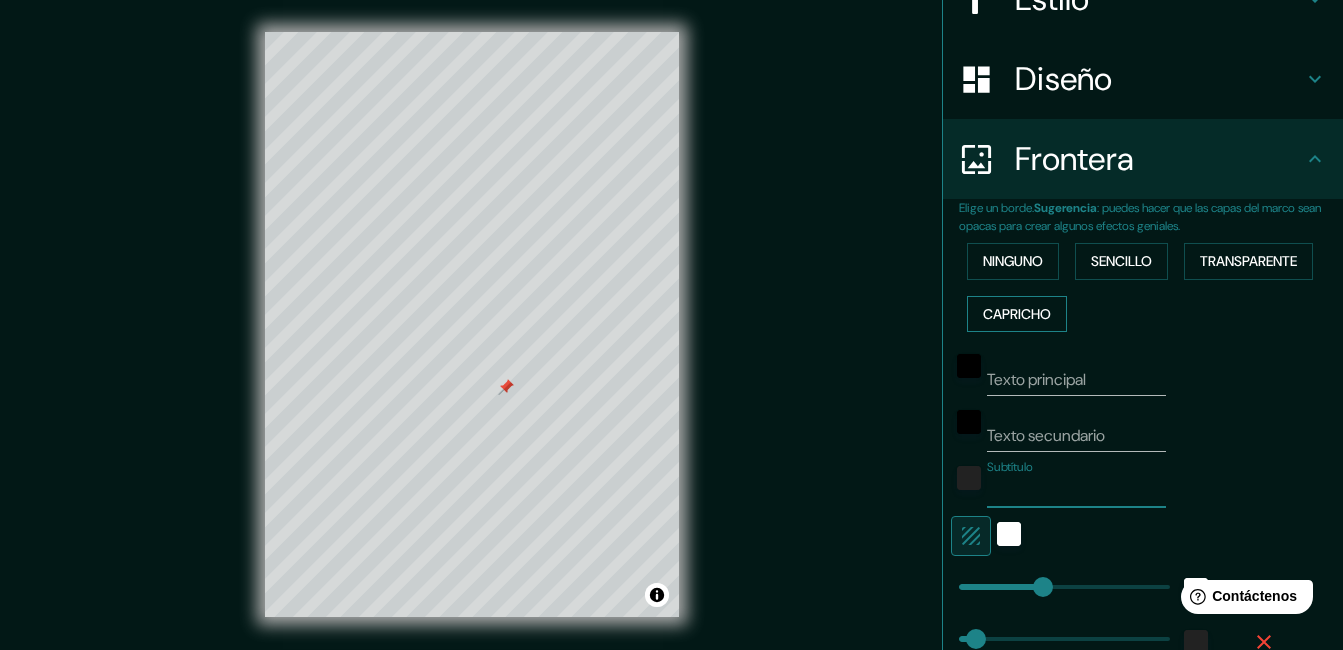 type 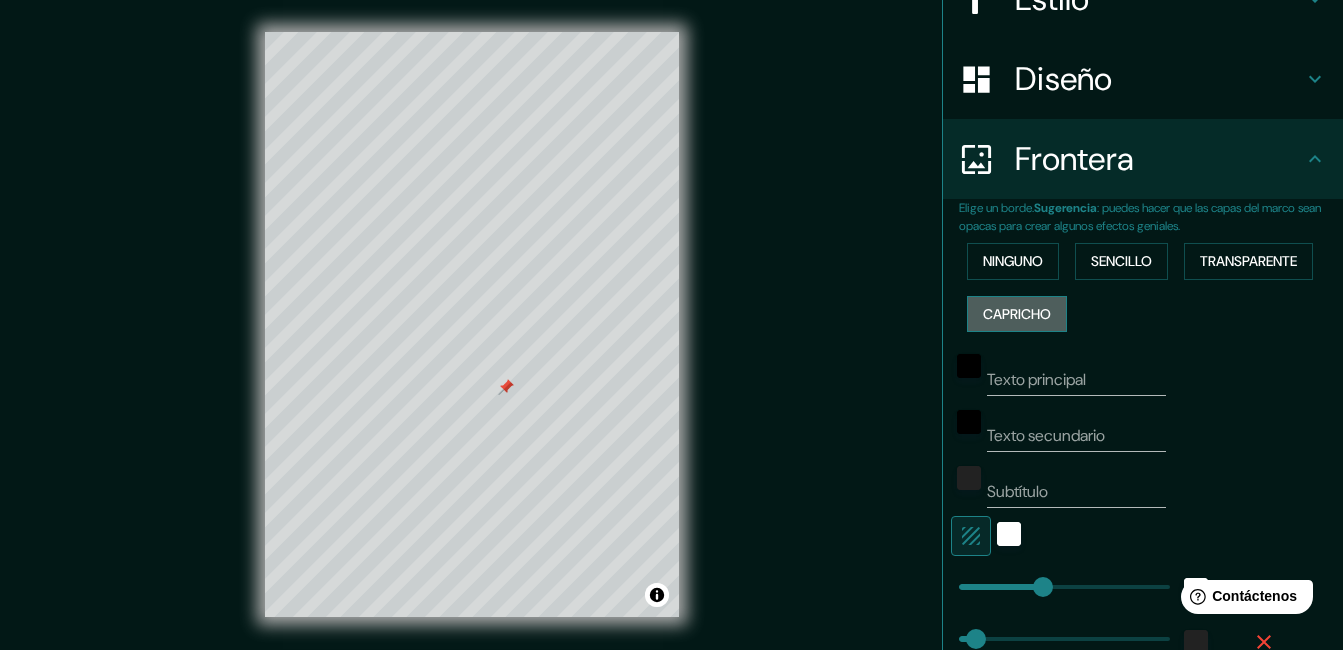 click on "Capricho" at bounding box center (1017, 314) 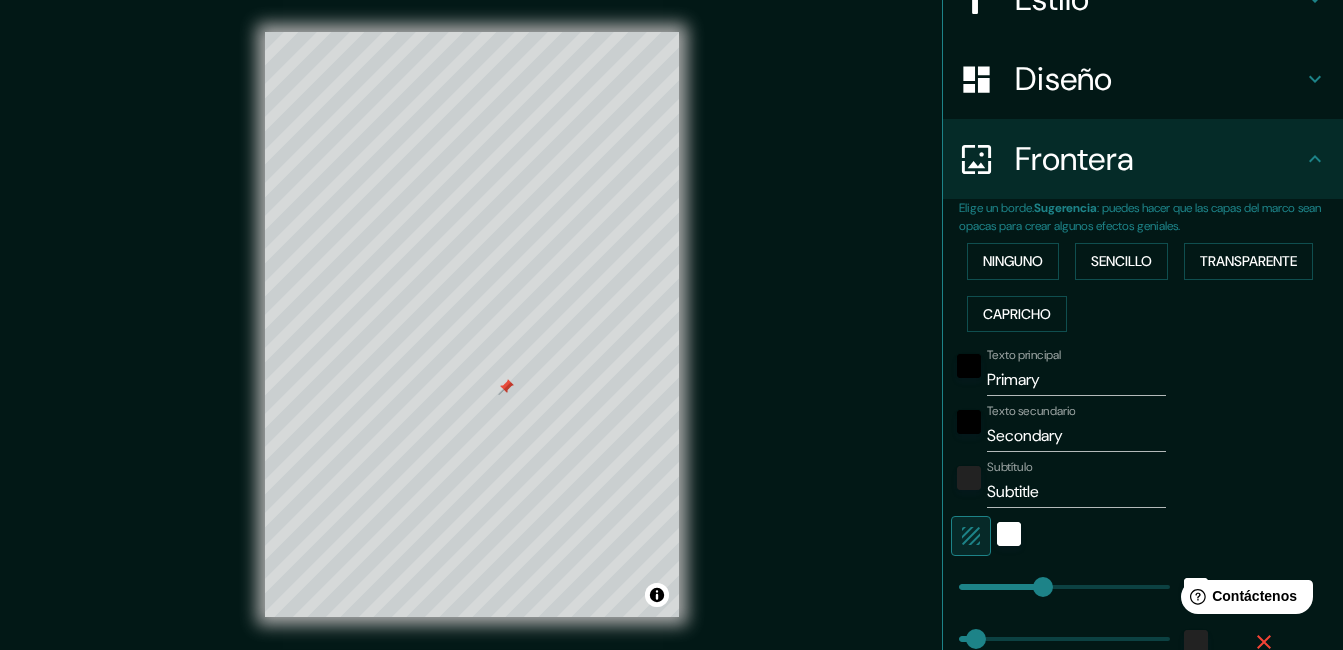 click on "Ninguno" at bounding box center (1013, 261) 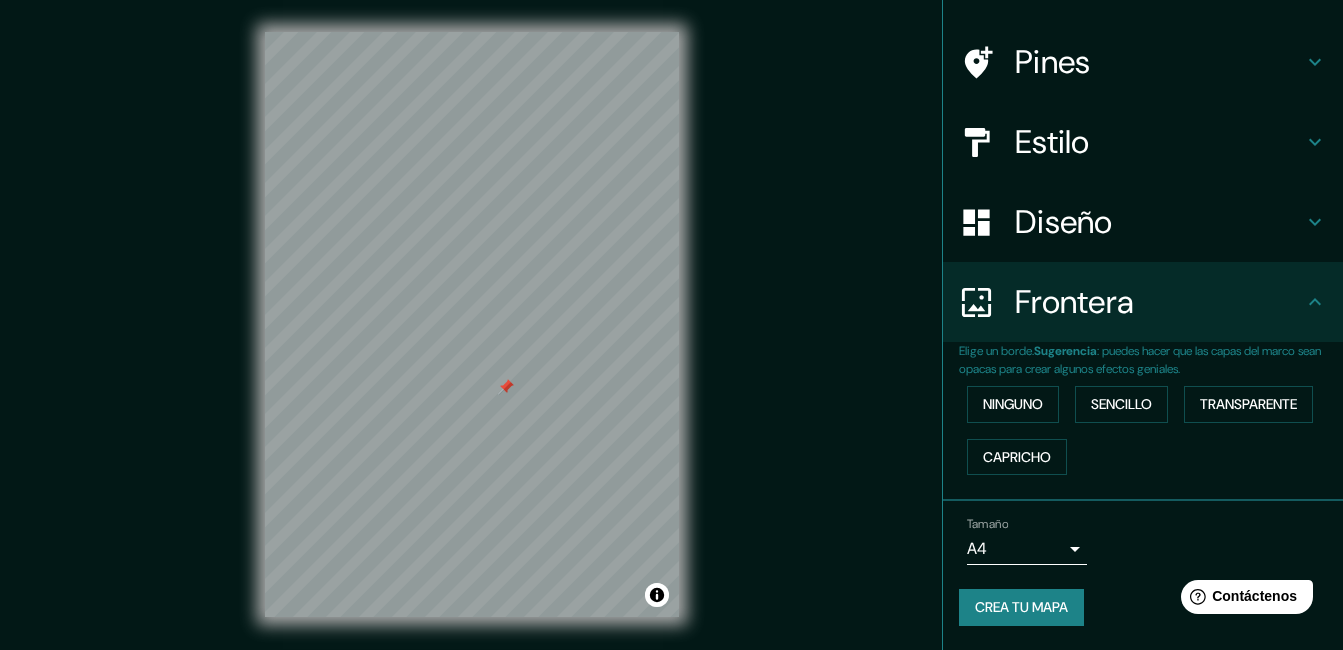 scroll, scrollTop: 124, scrollLeft: 0, axis: vertical 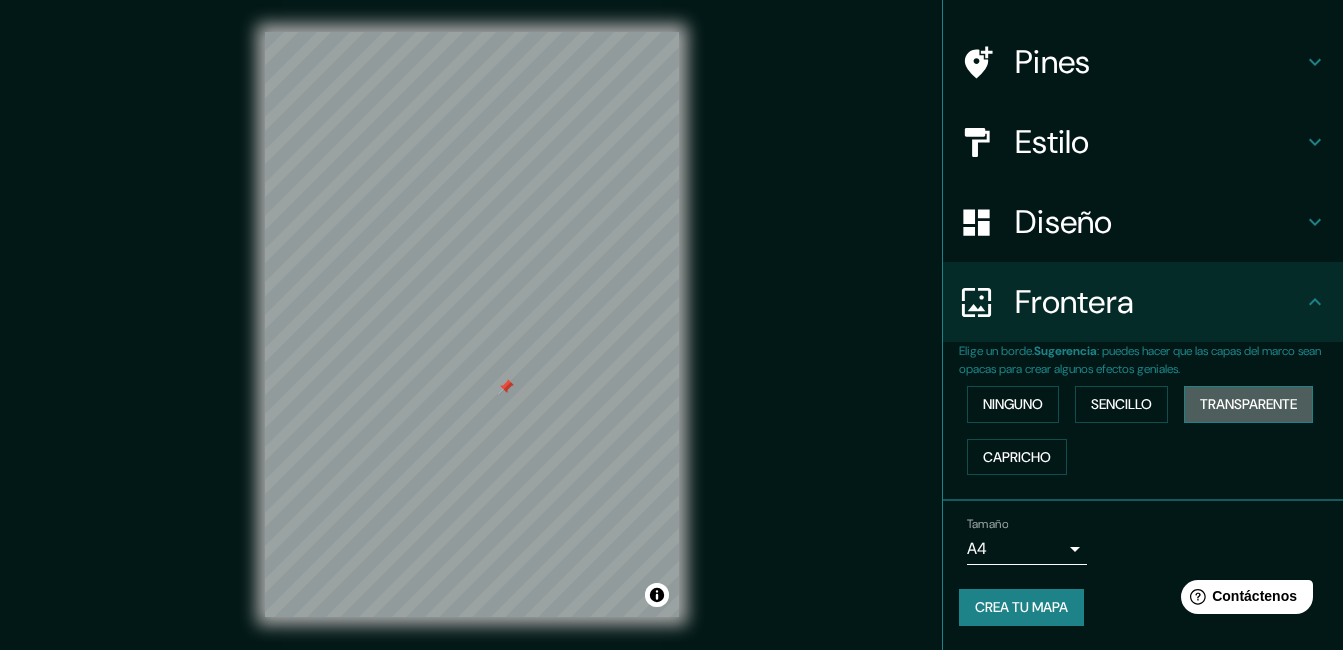 click on "Transparente" at bounding box center [1248, 404] 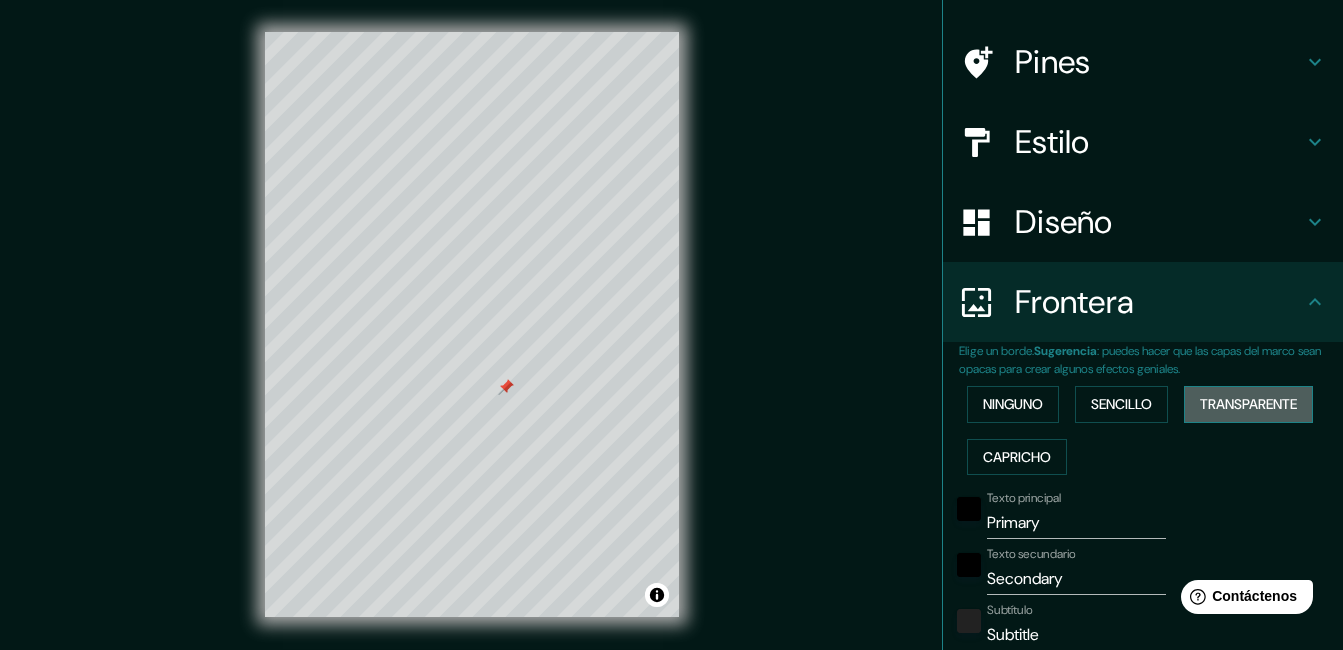 click on "Transparente" at bounding box center (1248, 404) 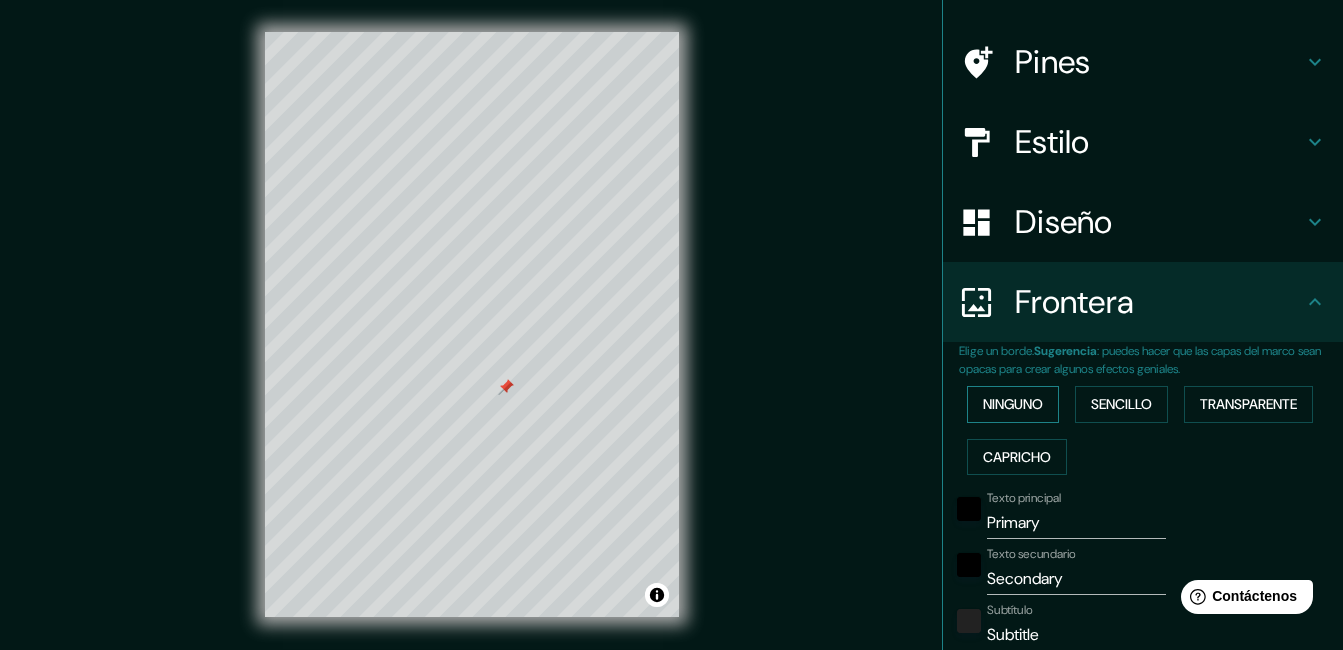 click on "Ninguno" at bounding box center [1013, 404] 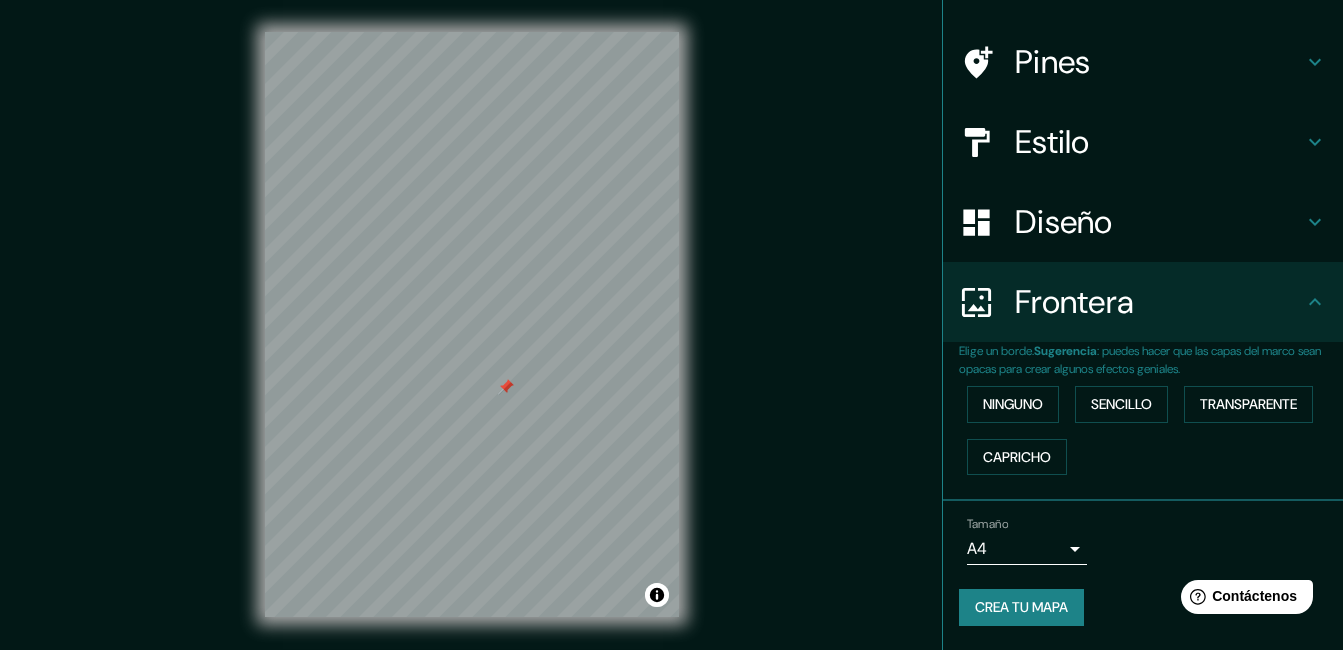 click on "Mappin Ubicación [STREET_ADDRESS] [GEOGRAPHIC_DATA] Estilo Diseño Frontera Elige un borde.  Sugerencia : puedes hacer que las capas del marco sean opacas para crear algunos efectos geniales. Ninguno Sencillo Transparente Capricho Tamaño A4 single Crea tu mapa © Mapbox   © OpenStreetMap   Improve this map Cualquier problema, sugerencia o inquietud, envíe un correo electrónico  a [EMAIL_ADDRESS][DOMAIN_NAME] . . ." at bounding box center (671, 325) 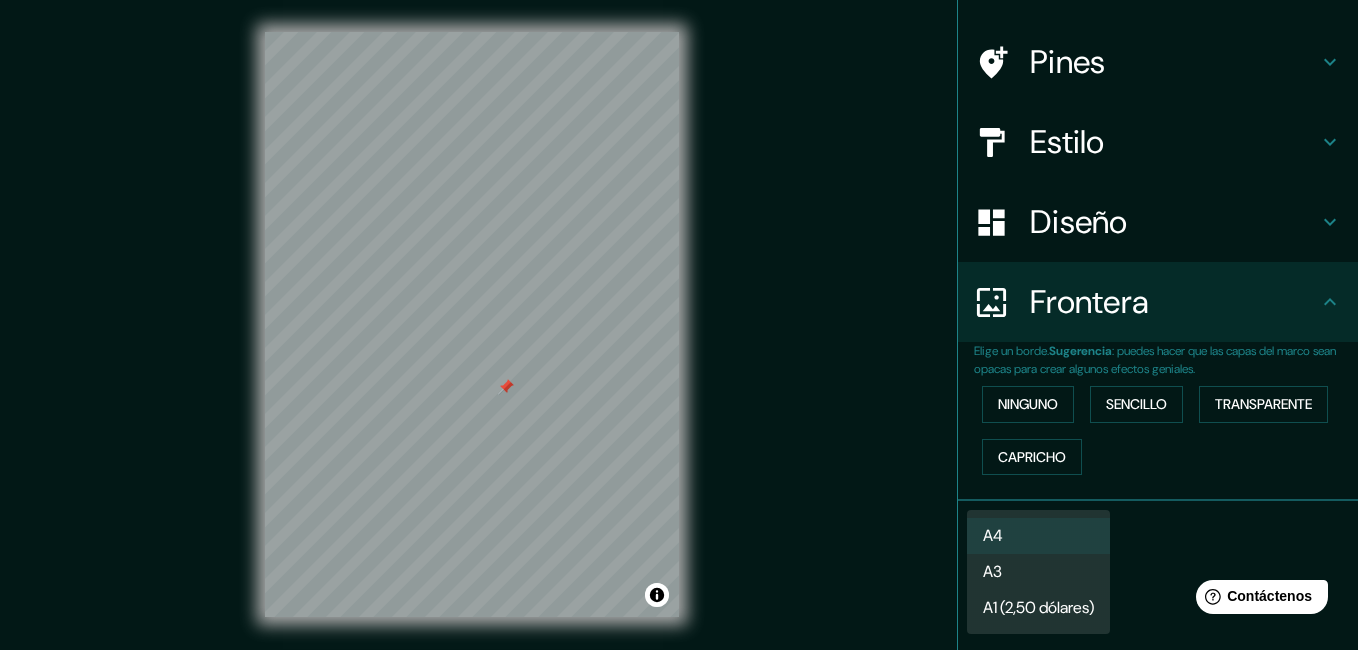 click on "A3" at bounding box center (1038, 572) 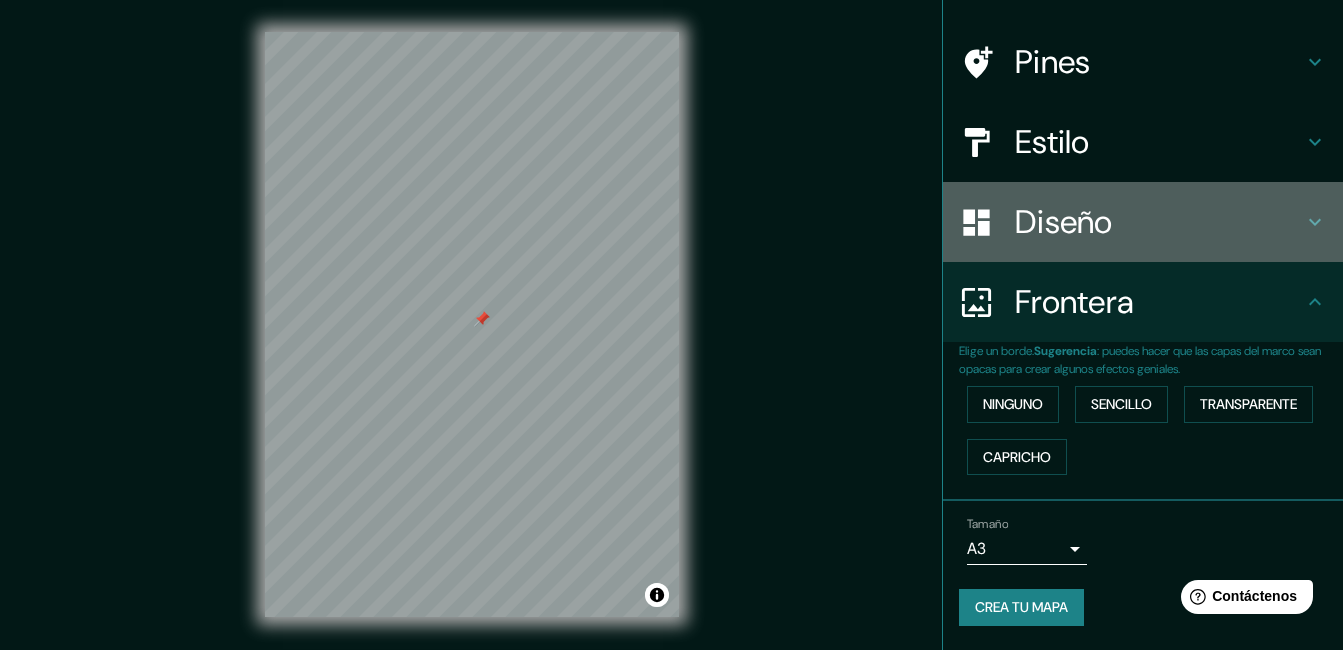 click on "Diseño" at bounding box center [1143, 222] 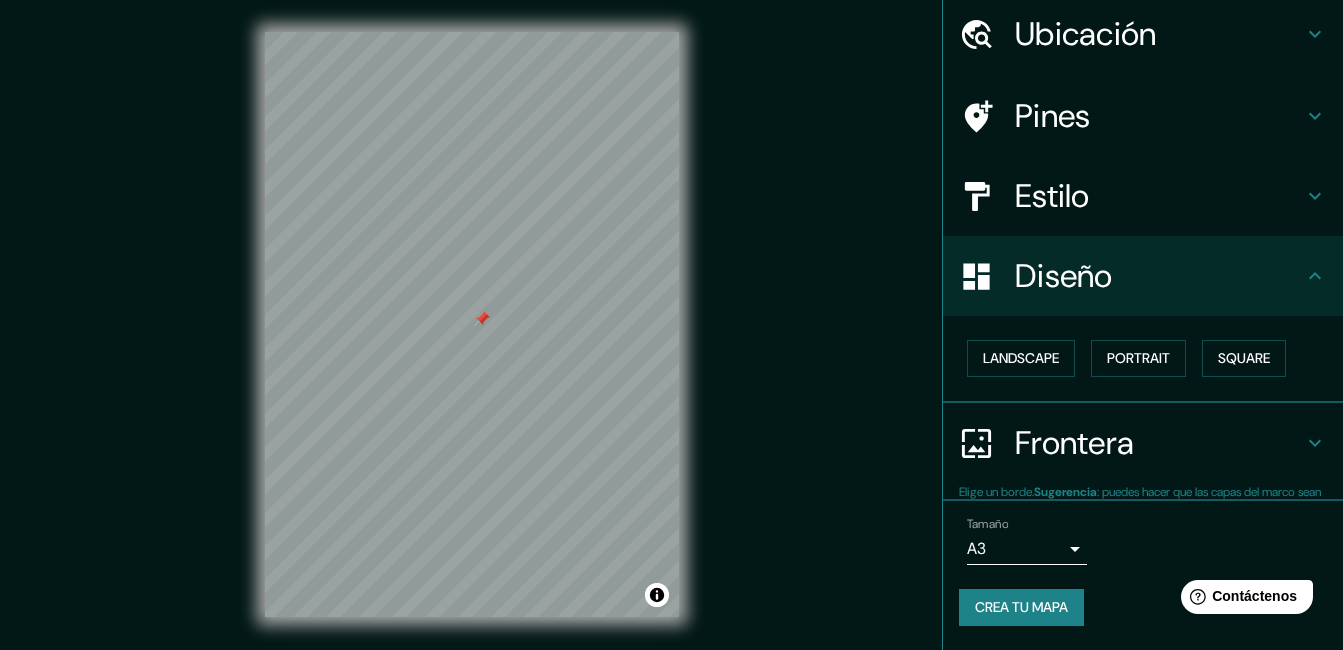 scroll, scrollTop: 69, scrollLeft: 0, axis: vertical 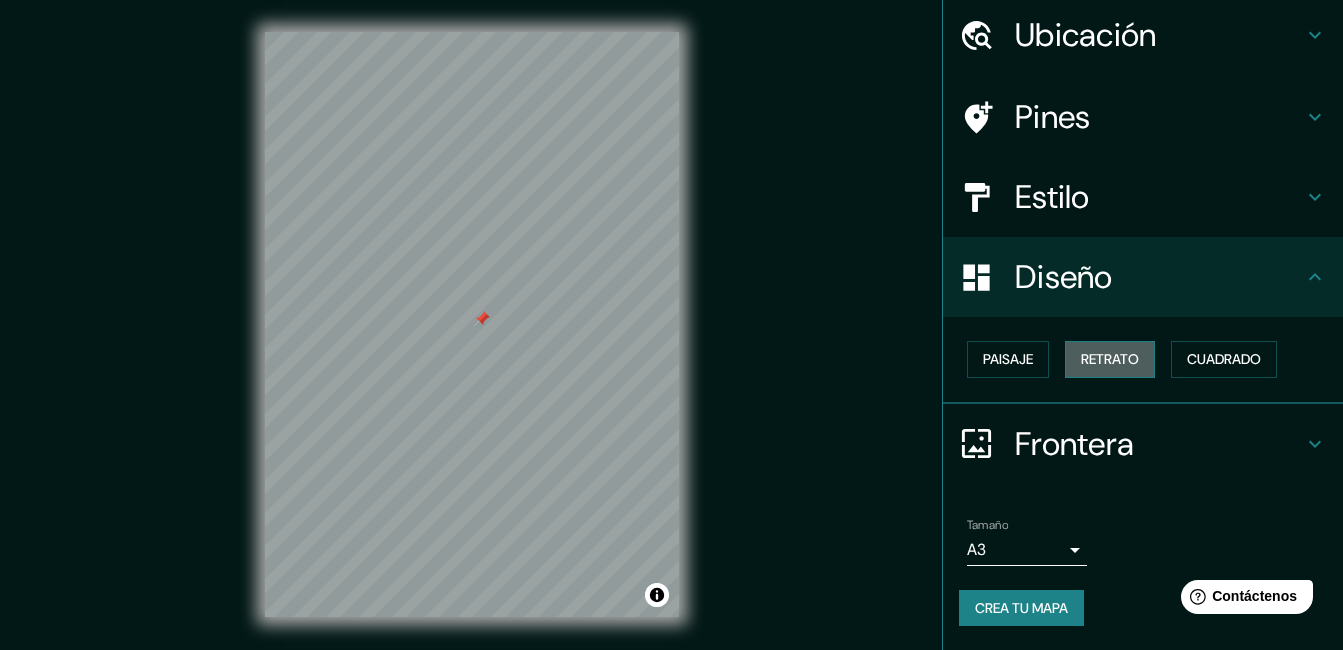 click on "Retrato" at bounding box center [1110, 359] 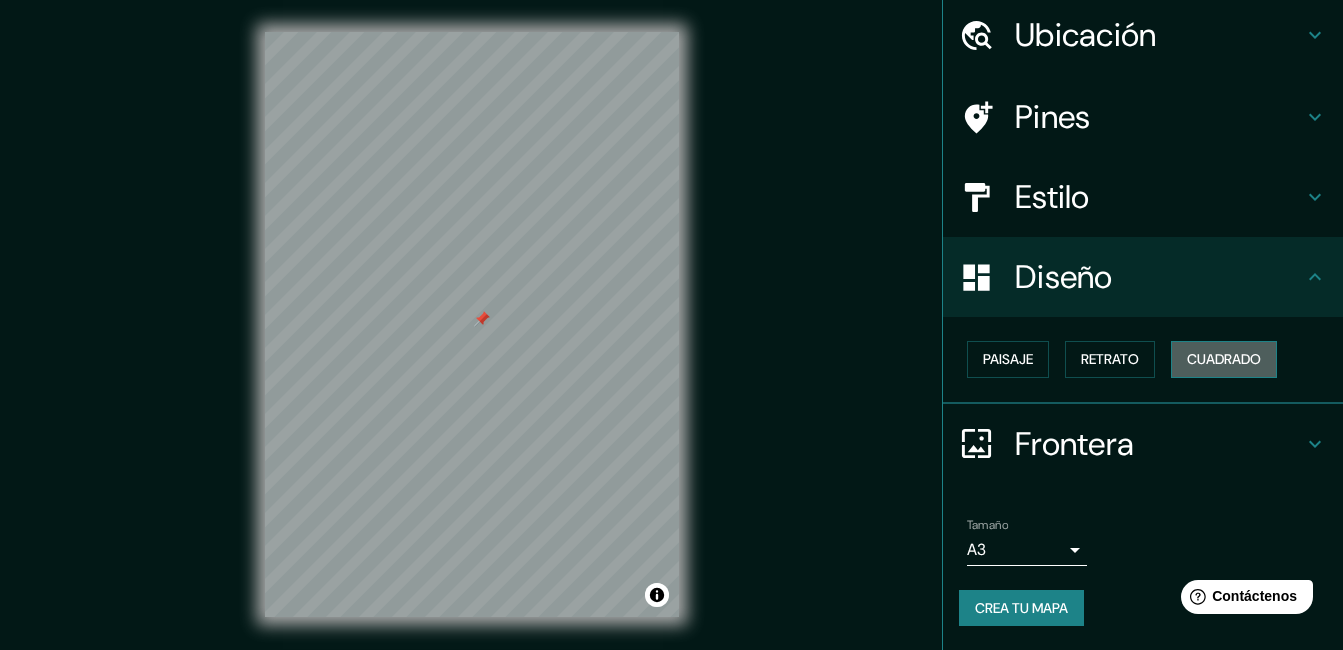 click on "Cuadrado" at bounding box center [1224, 359] 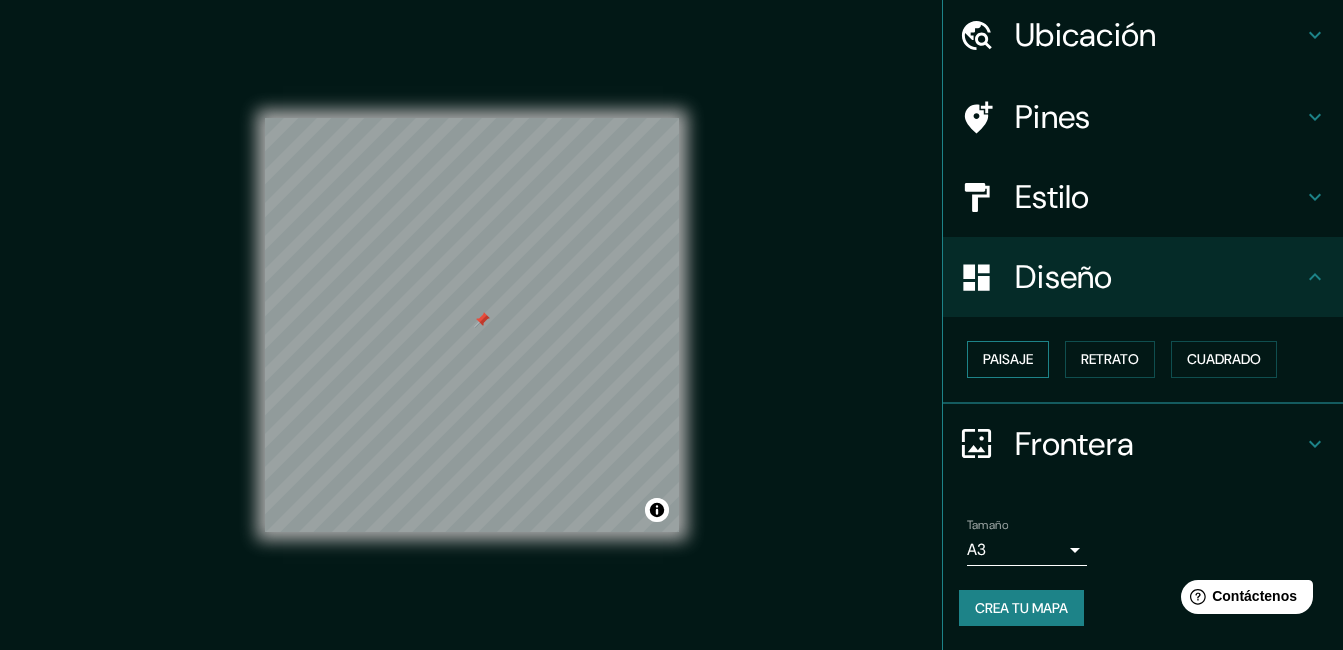 click on "Paisaje" at bounding box center [1008, 359] 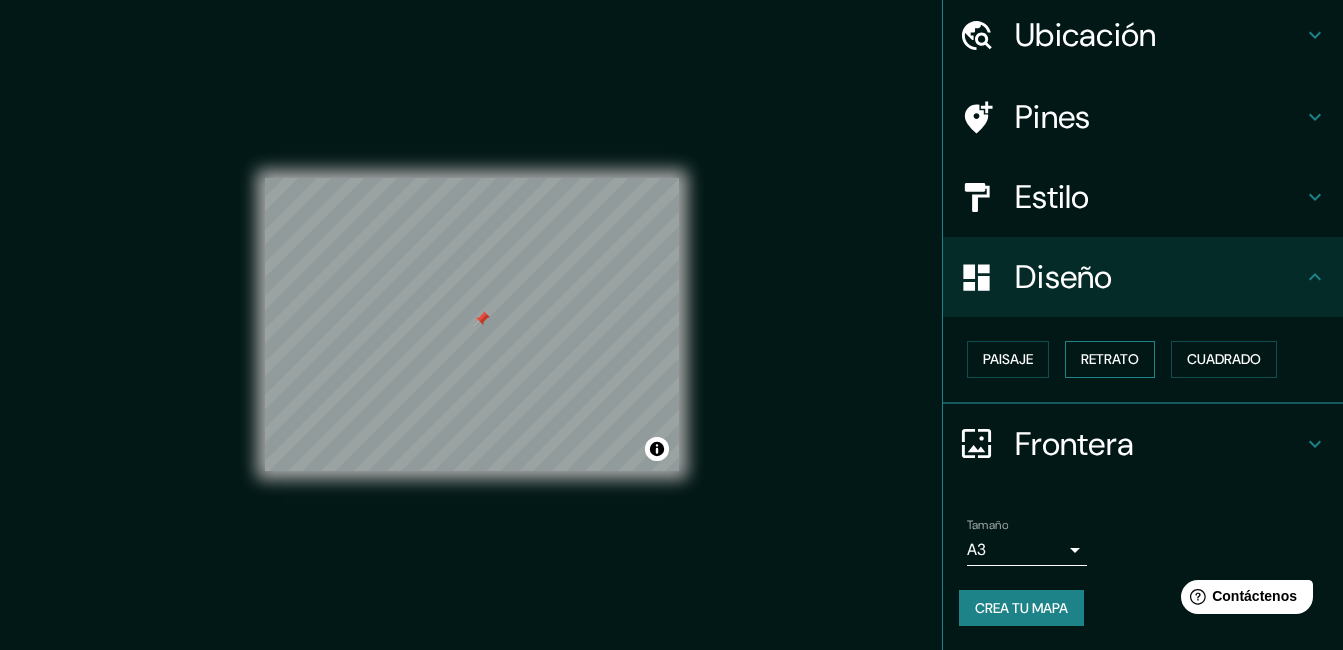 click on "Retrato" at bounding box center [1110, 359] 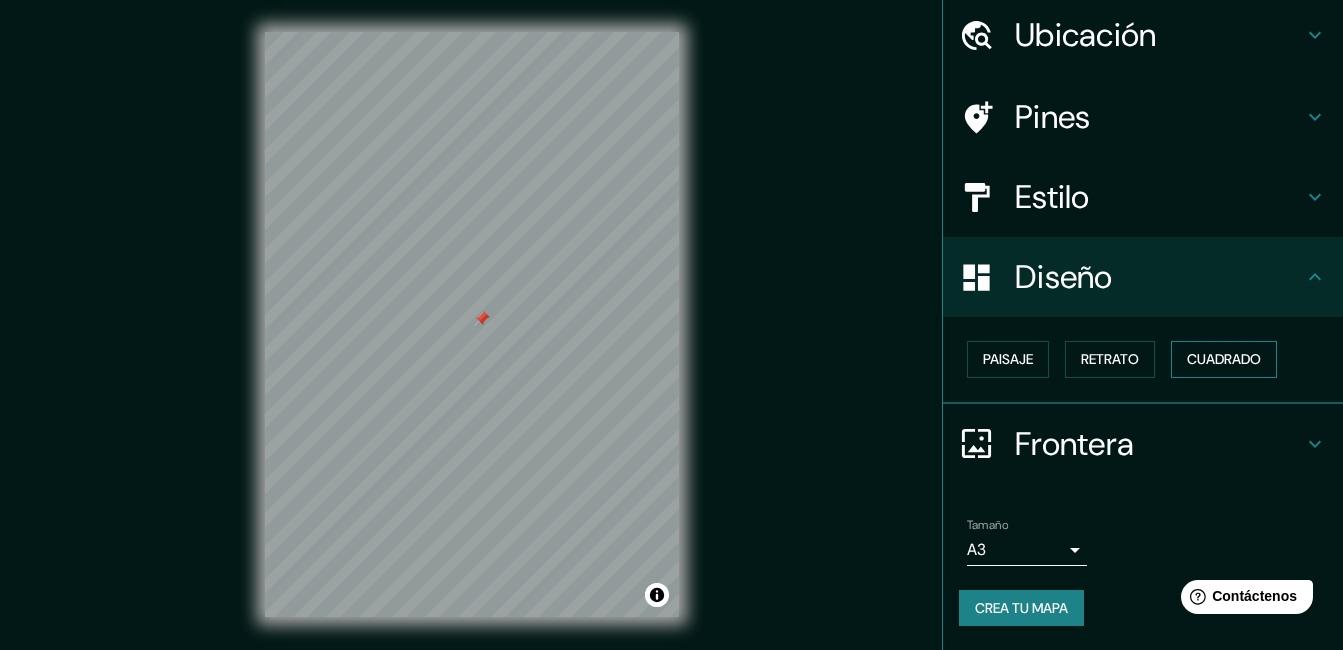 click on "Cuadrado" at bounding box center (1224, 359) 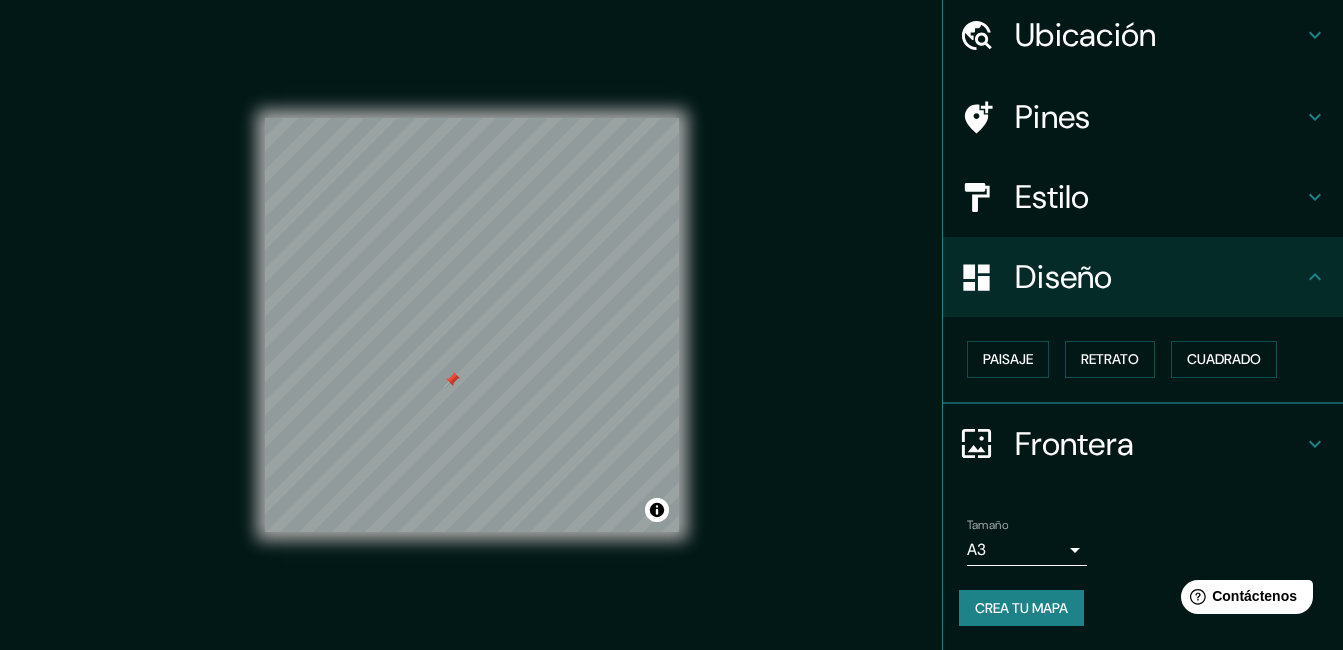 click on "Estilo" at bounding box center [1159, 197] 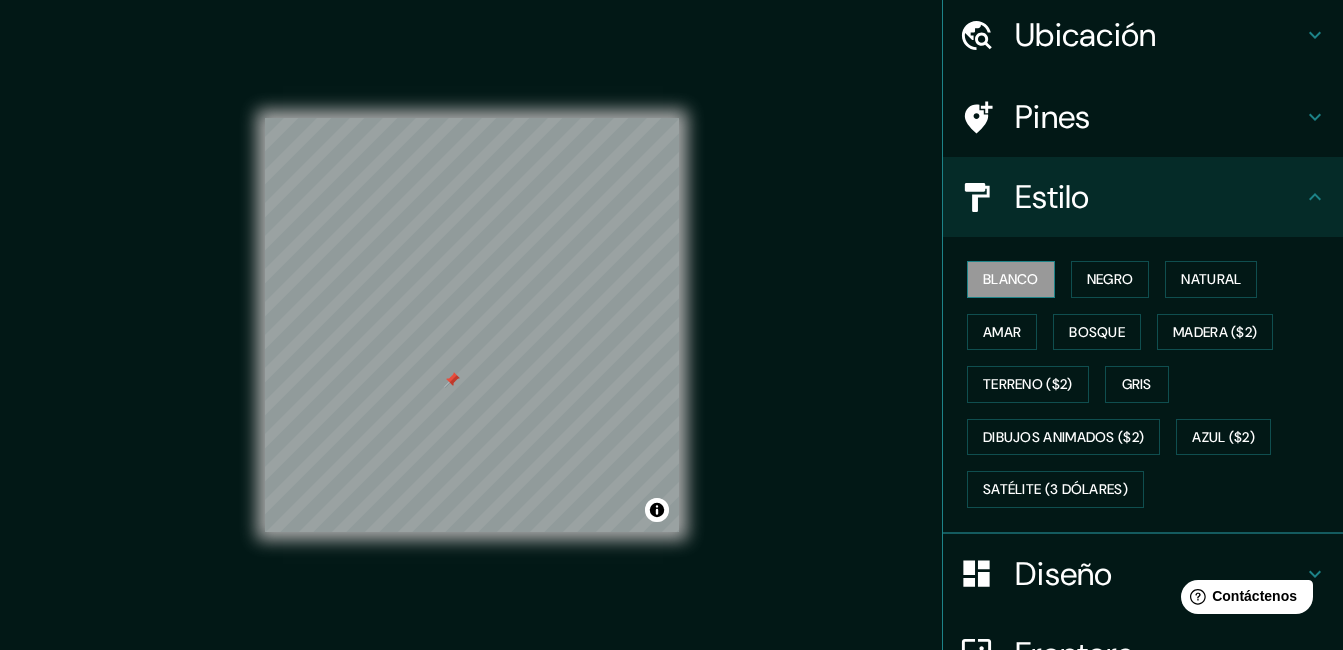 click on "Blanco" at bounding box center [1011, 279] 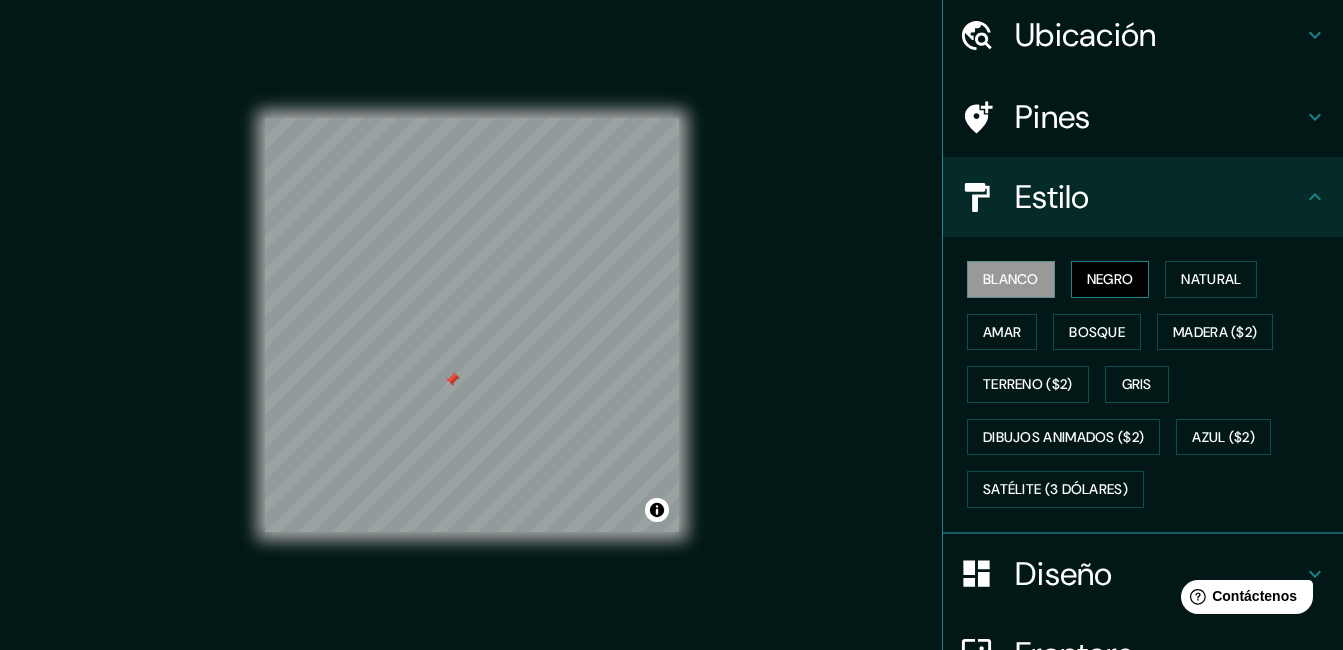 click on "Negro" at bounding box center (1110, 279) 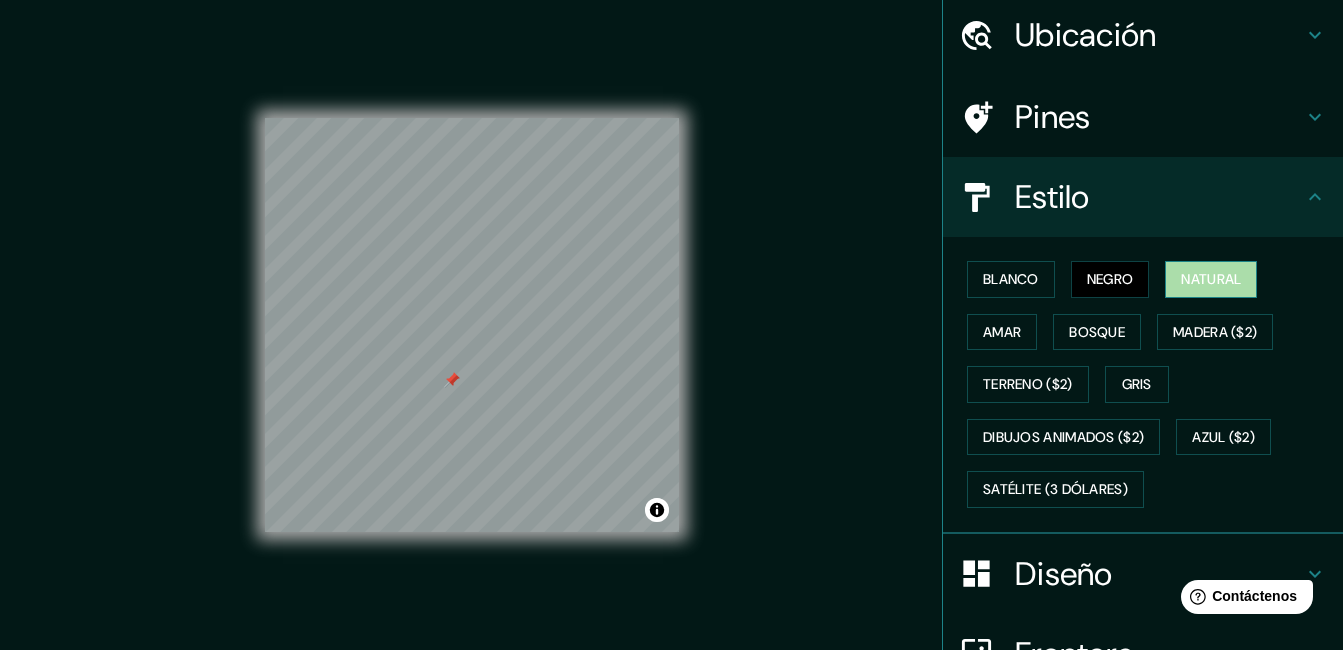 click on "Natural" at bounding box center [1211, 279] 